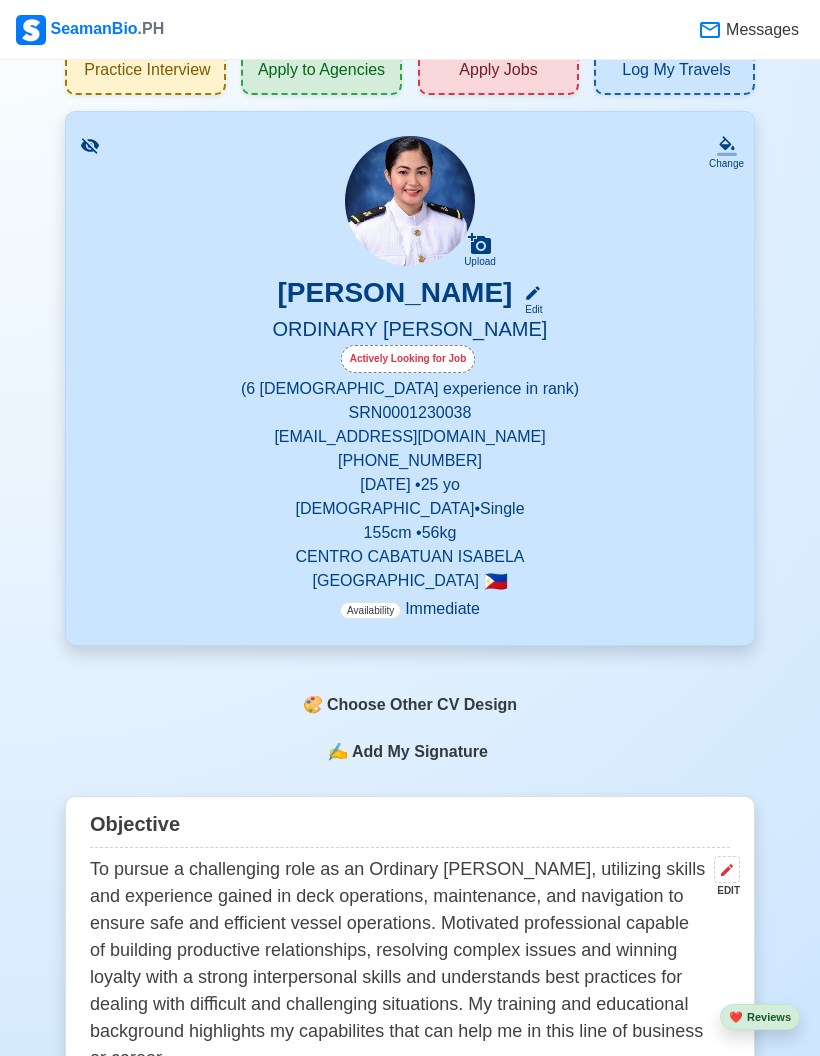 scroll, scrollTop: 0, scrollLeft: 0, axis: both 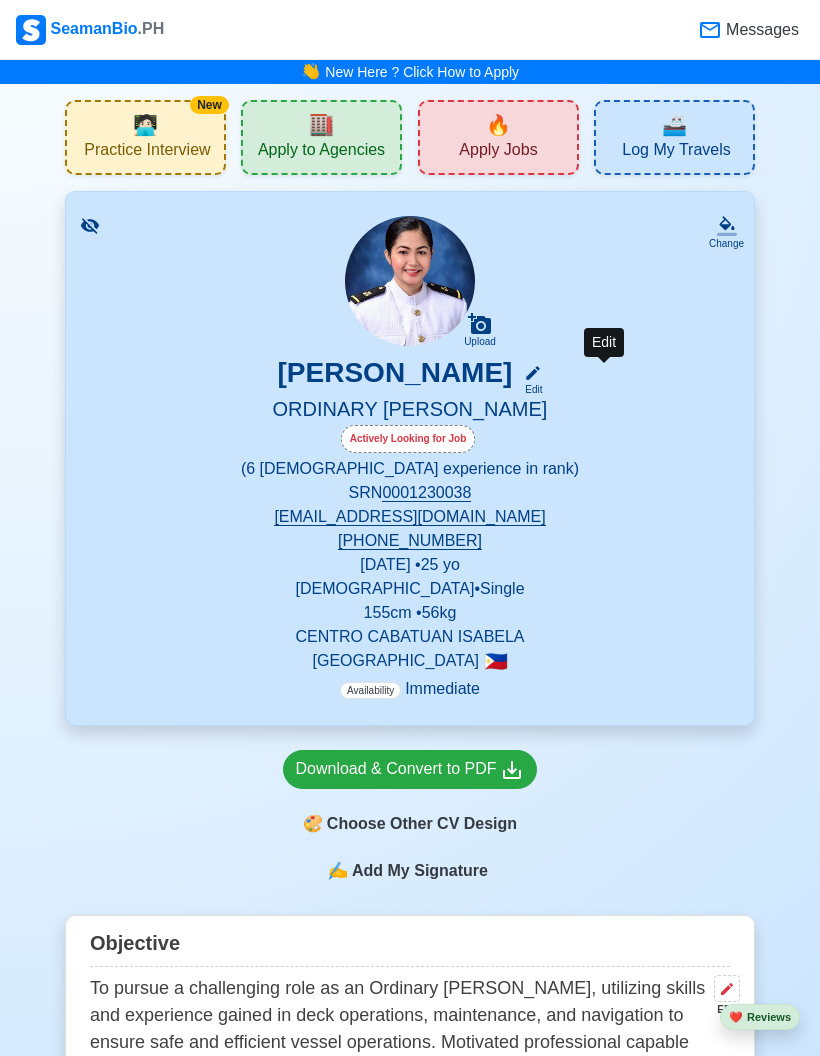 click on "Edit" at bounding box center (529, 389) 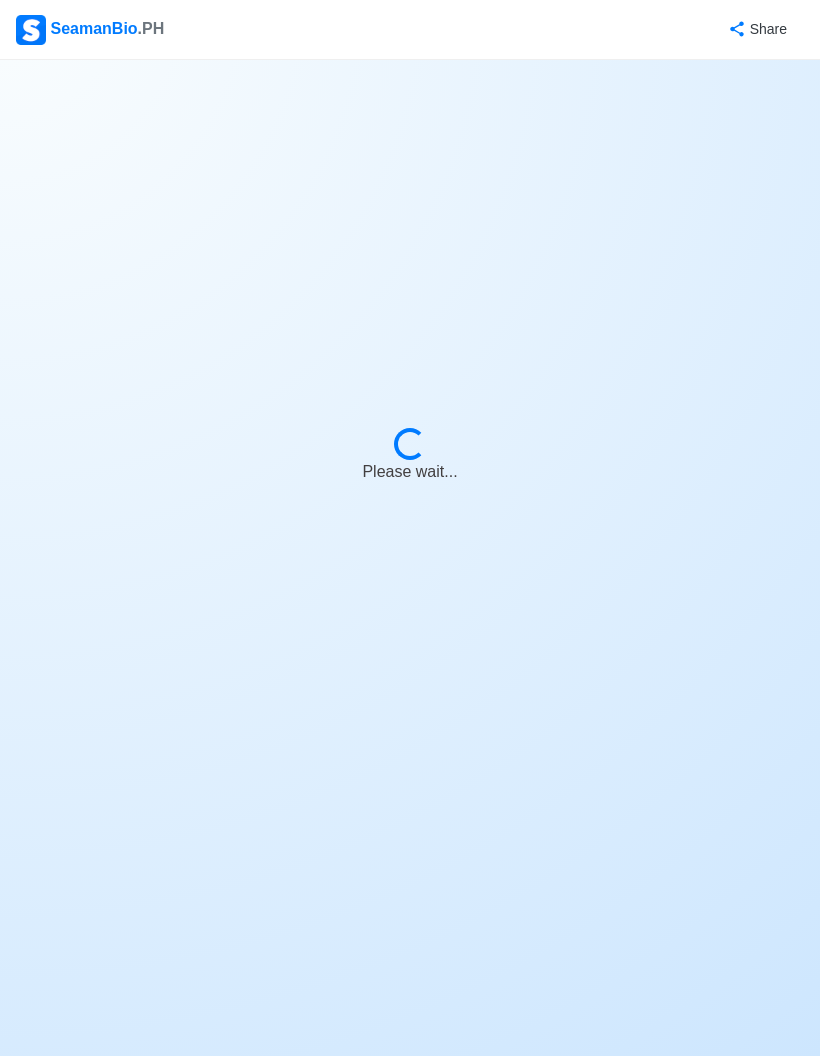 select on "Actively Looking for Job" 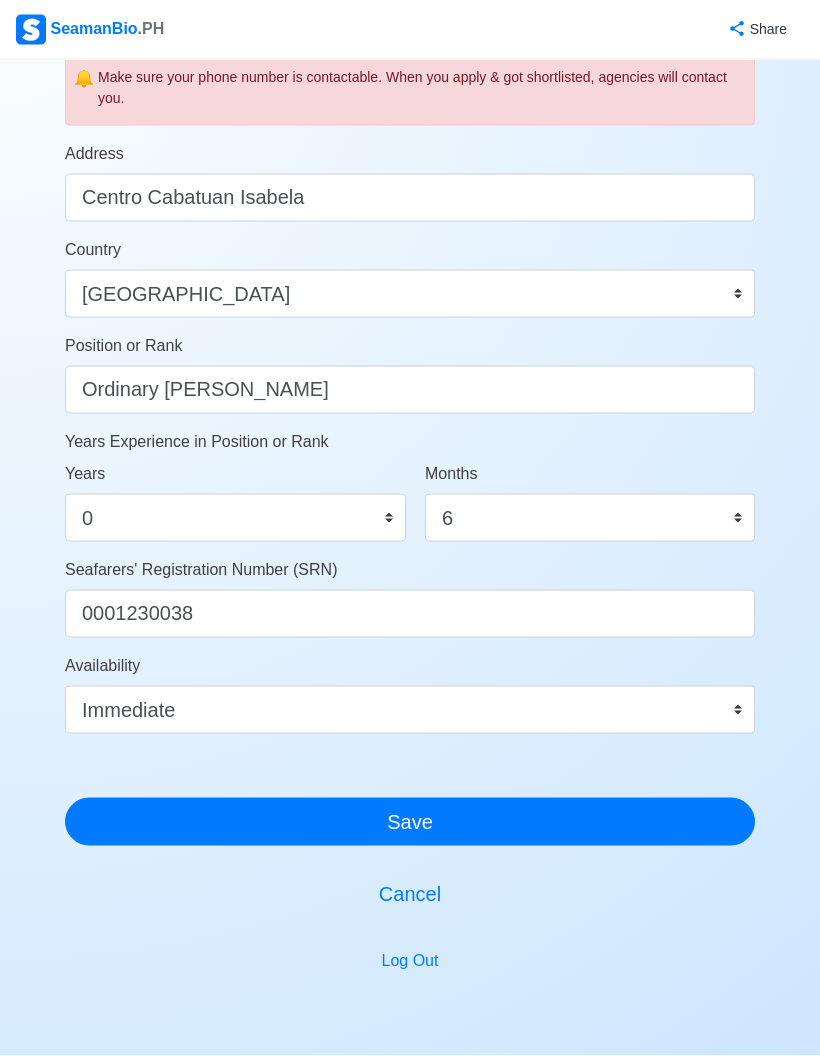 scroll, scrollTop: 795, scrollLeft: 0, axis: vertical 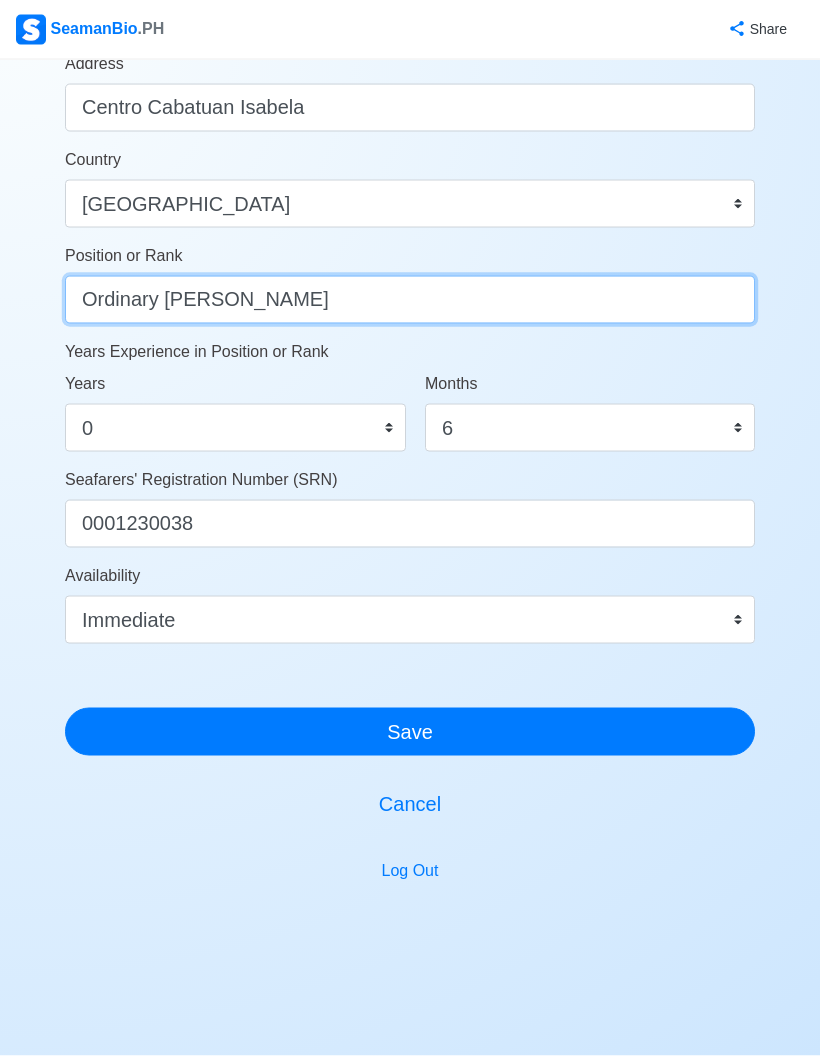 click on "Ordinary [PERSON_NAME]" at bounding box center [410, 300] 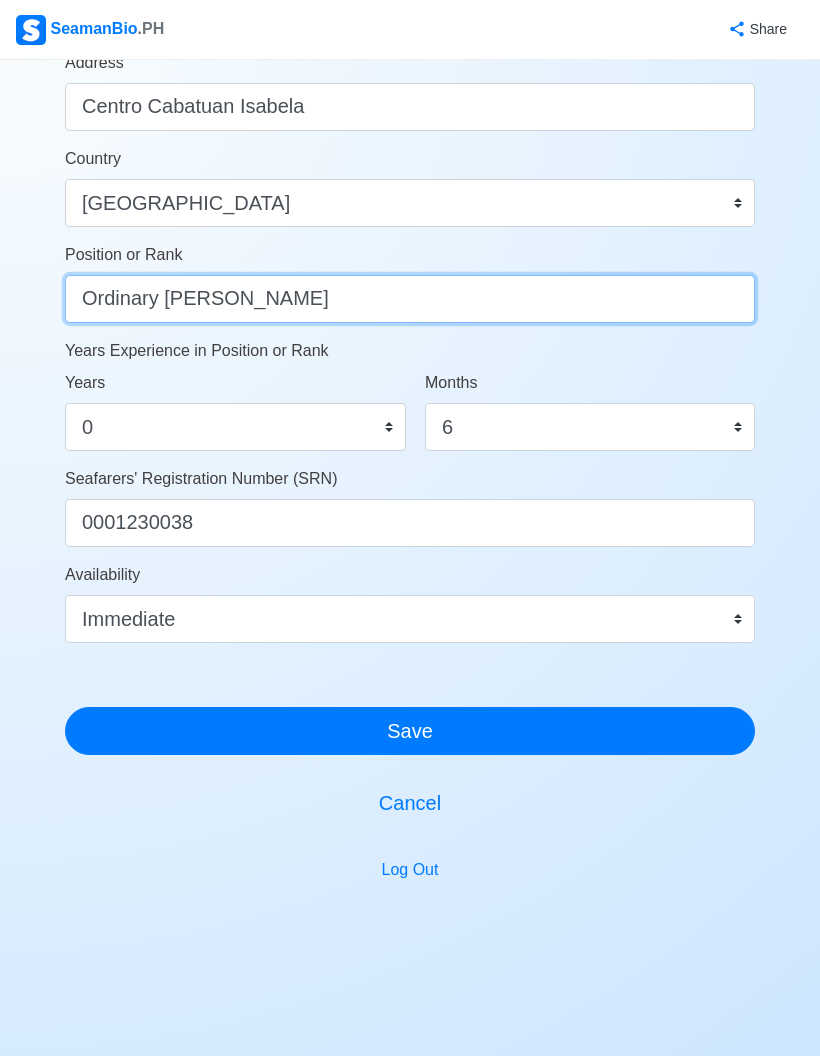 scroll, scrollTop: 858, scrollLeft: 0, axis: vertical 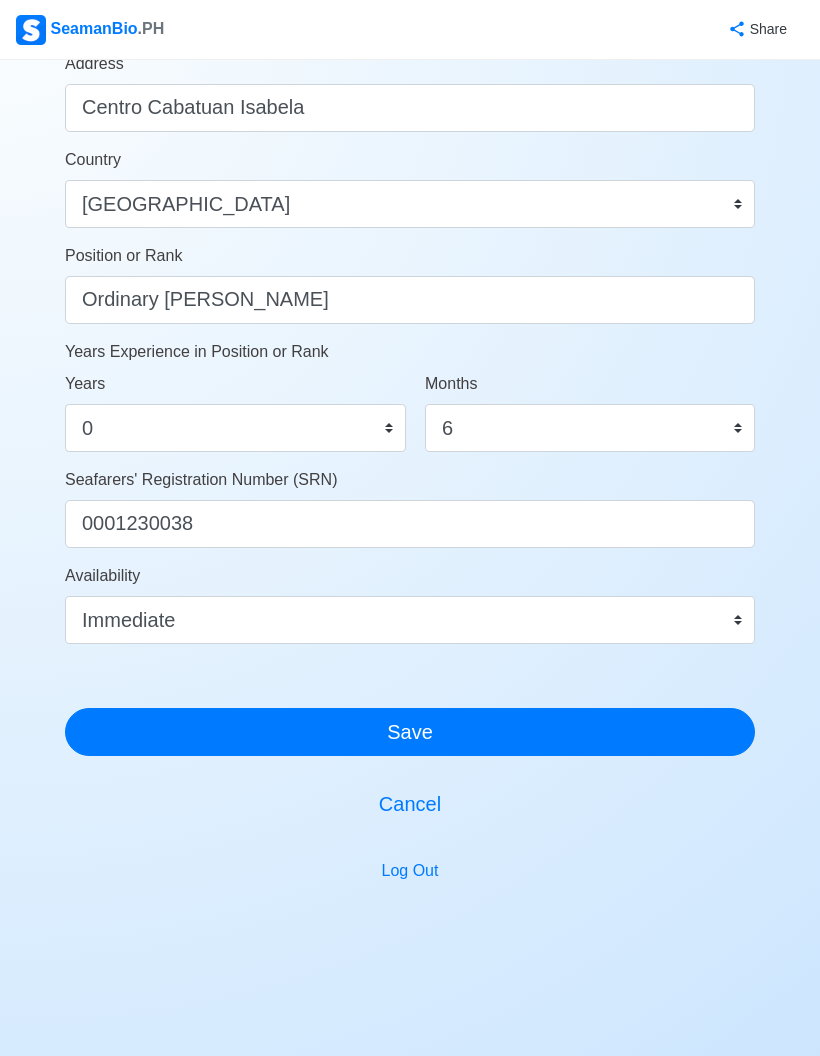 click on "Account Setup   🗂️ Your Job Status Onboard Actively Looking for Job Not Looking for Job Hiring Visibility Visible for Hiring Not Visible for Hiring Your Name Jashmille Nadala Cabiso Date of Birth     [DEMOGRAPHIC_DATA] Civil Status Single Married Widowed Separated Gender [DEMOGRAPHIC_DATA] [DEMOGRAPHIC_DATA] Height (cm) 155 Weight (kg) 56 Phone Number [PHONE_NUMBER] 🔔 Make sure your phone number is contactable. When you apply & got shortlisted, agencies will contact you. Address [GEOGRAPHIC_DATA] [GEOGRAPHIC_DATA] [GEOGRAPHIC_DATA] [GEOGRAPHIC_DATA] [GEOGRAPHIC_DATA] [US_STATE] [GEOGRAPHIC_DATA] [GEOGRAPHIC_DATA] [GEOGRAPHIC_DATA] [GEOGRAPHIC_DATA] [GEOGRAPHIC_DATA] [GEOGRAPHIC_DATA] [GEOGRAPHIC_DATA] [GEOGRAPHIC_DATA] [GEOGRAPHIC_DATA] [GEOGRAPHIC_DATA] [GEOGRAPHIC_DATA] [GEOGRAPHIC_DATA] [GEOGRAPHIC_DATA] [GEOGRAPHIC_DATA] [GEOGRAPHIC_DATA] [GEOGRAPHIC_DATA] [GEOGRAPHIC_DATA] [GEOGRAPHIC_DATA] [GEOGRAPHIC_DATA] [GEOGRAPHIC_DATA] [GEOGRAPHIC_DATA] [GEOGRAPHIC_DATA], [GEOGRAPHIC_DATA] [GEOGRAPHIC_DATA] [GEOGRAPHIC_DATA] [GEOGRAPHIC_DATA] [GEOGRAPHIC_DATA] [GEOGRAPHIC_DATA] [GEOGRAPHIC_DATA] [GEOGRAPHIC_DATA] [GEOGRAPHIC_DATA] [GEOGRAPHIC_DATA] [GEOGRAPHIC_DATA] [GEOGRAPHIC_DATA] [GEOGRAPHIC_DATA] [GEOGRAPHIC_DATA] [GEOGRAPHIC_DATA] [GEOGRAPHIC_DATA] [GEOGRAPHIC_DATA] [GEOGRAPHIC_DATA] [GEOGRAPHIC_DATA] 0" at bounding box center [410, 114] 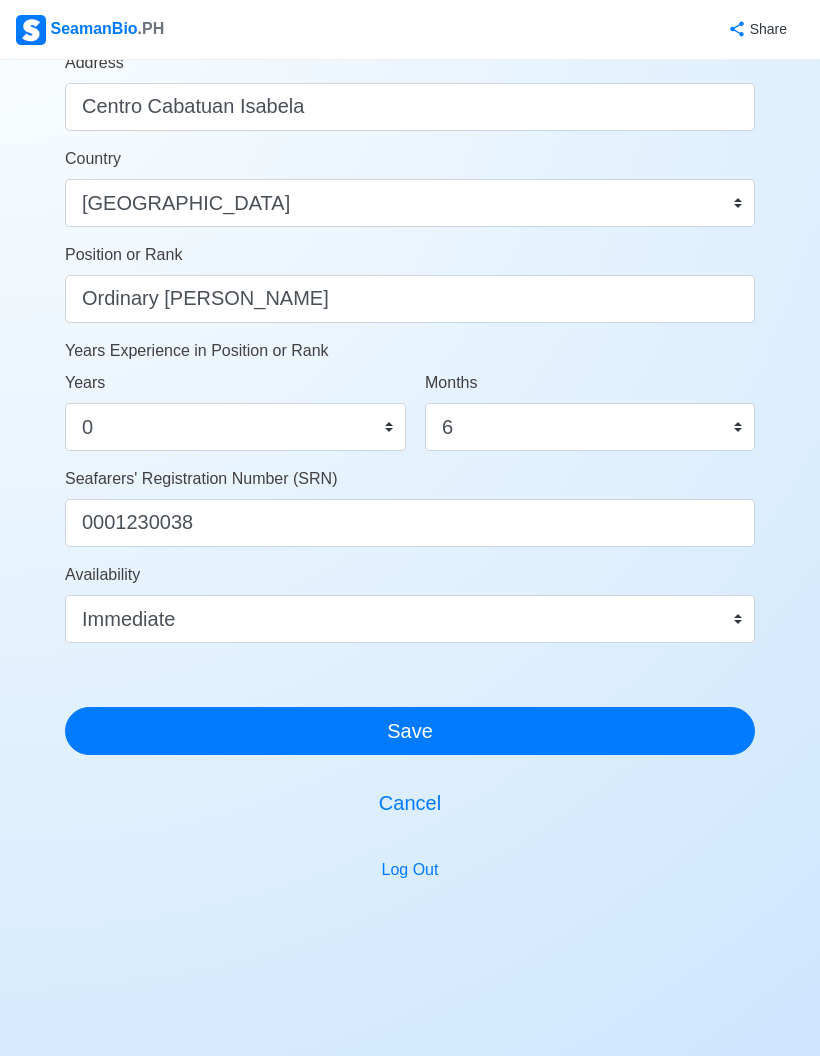 click on "Save" at bounding box center (410, 731) 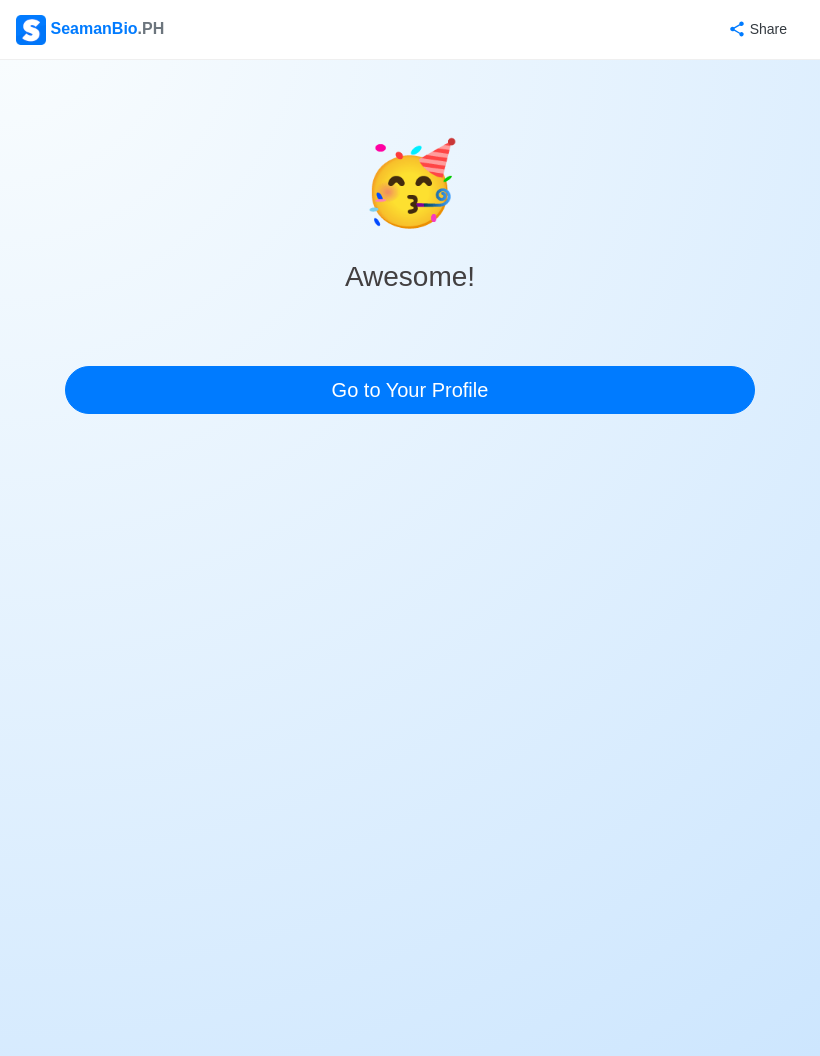 scroll, scrollTop: 80, scrollLeft: 0, axis: vertical 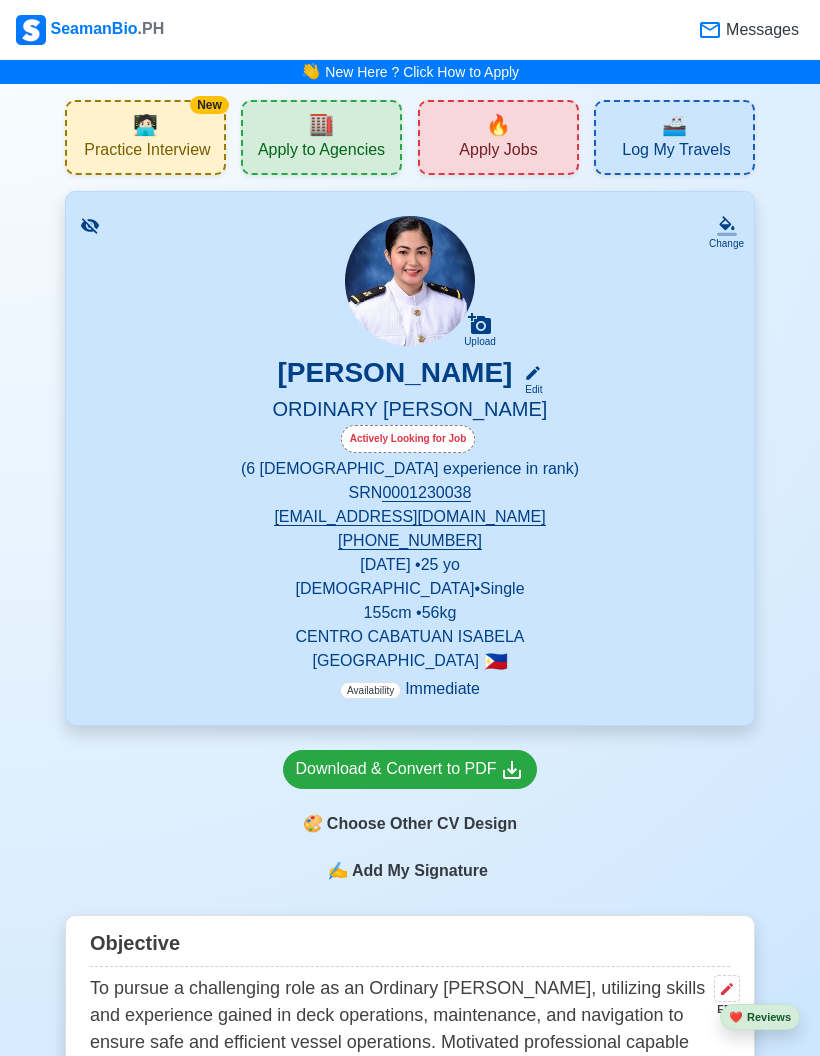 click on "Apply Jobs" at bounding box center (498, 152) 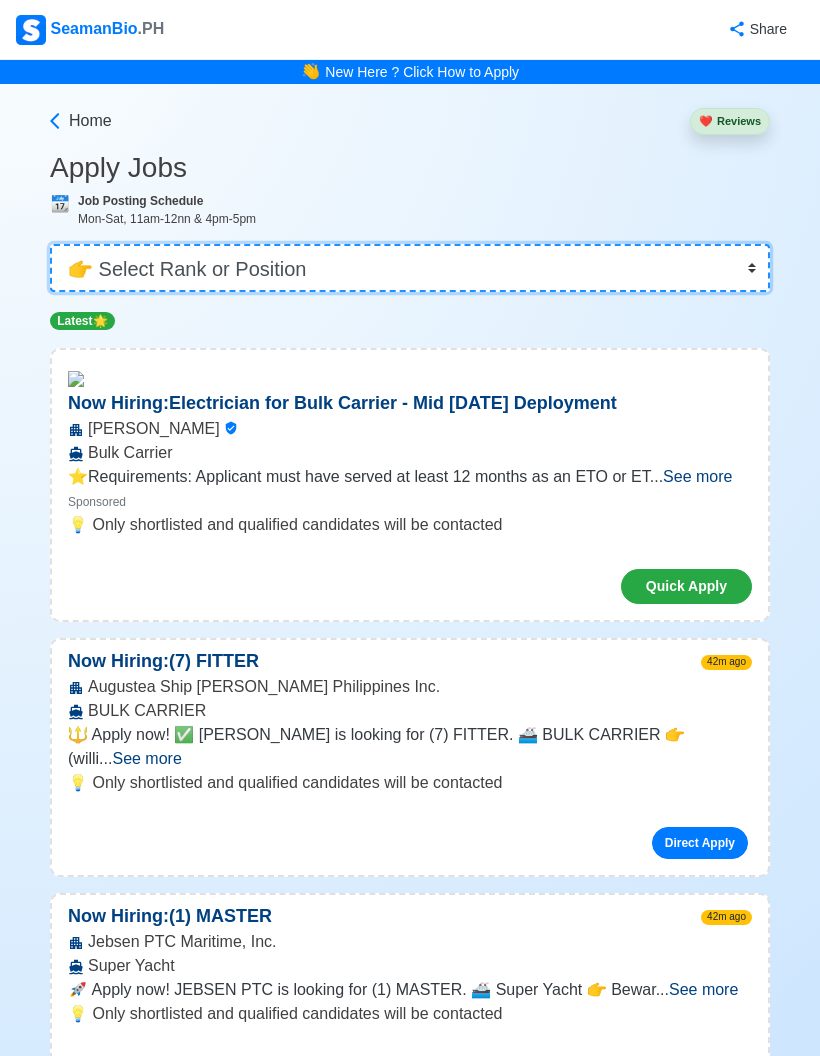click on "👉 Select Rank or Position Master Chief Officer 2nd Officer 3rd Officer Junior Officer Chief Engineer 2nd Engineer 3rd Engineer 4th Engineer Gas Engineer Junior Engineer 1st Assistant Engineer 2nd Assistant Engineer 3rd Assistant Engineer ETO/ETR Electrician Electrical Engineer Oiler Fitter Welder Chief Cook Chef Cook [PERSON_NAME] Wiper Rigger Ordinary [PERSON_NAME] [PERSON_NAME] Motorman Pumpman Bosun Cadet Reefer Mechanic Operator Repairman Painter Steward Waiter Others" at bounding box center (410, 268) 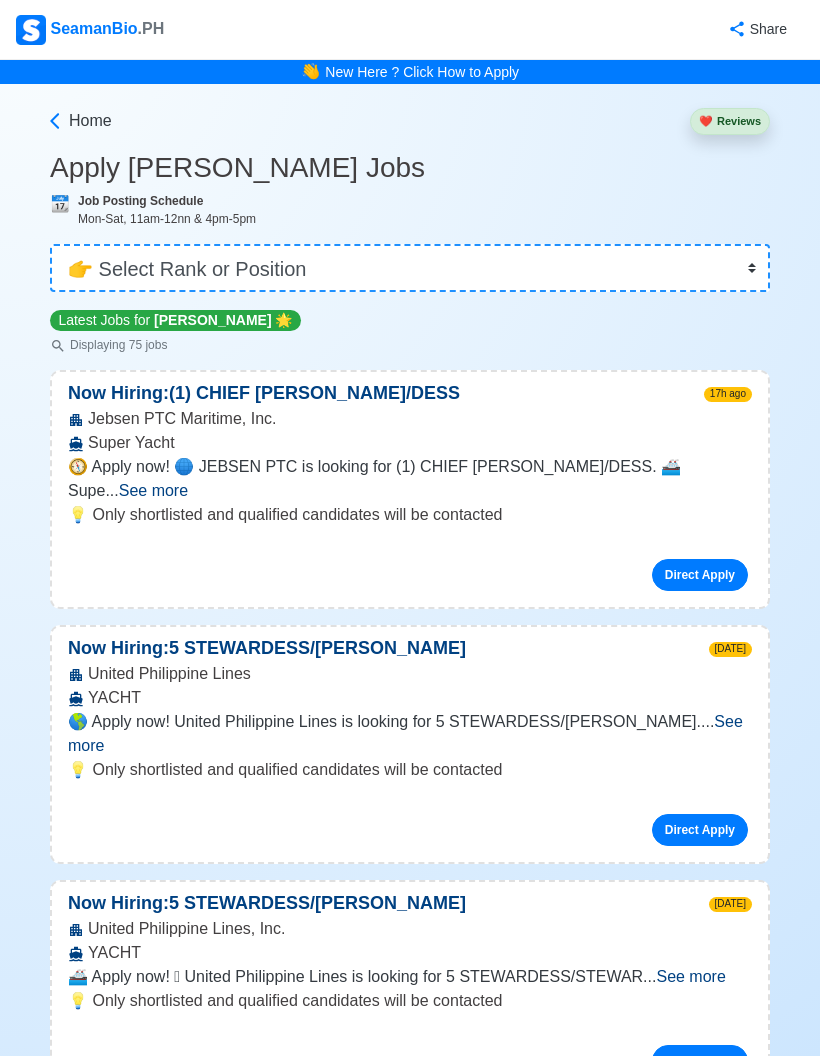click on "Direct Apply" at bounding box center [700, 830] 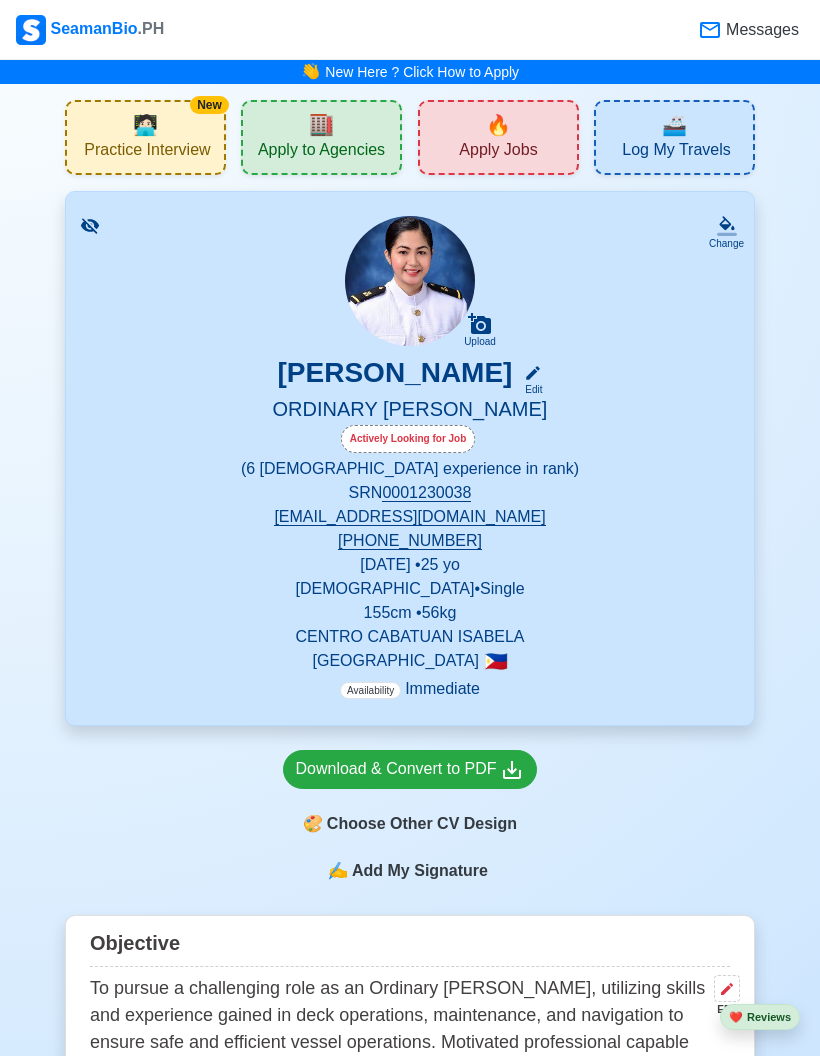 click on "🏬   Apply to Agencies" at bounding box center [321, 137] 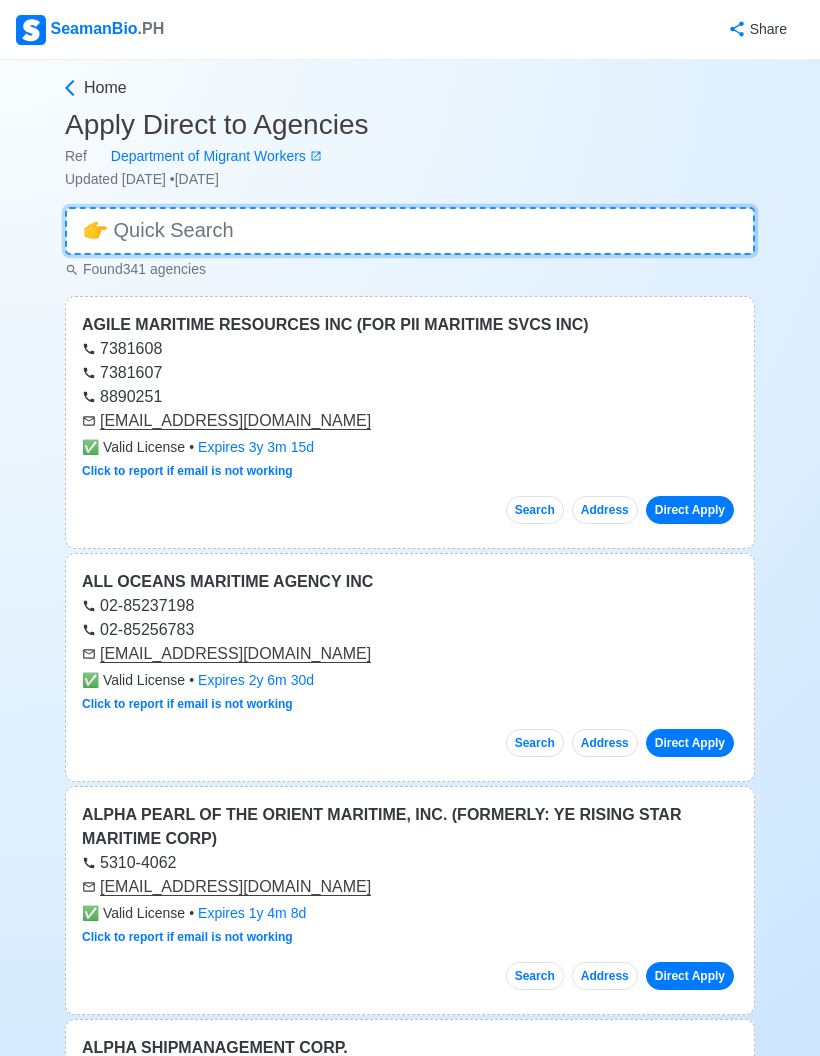 click at bounding box center (410, 231) 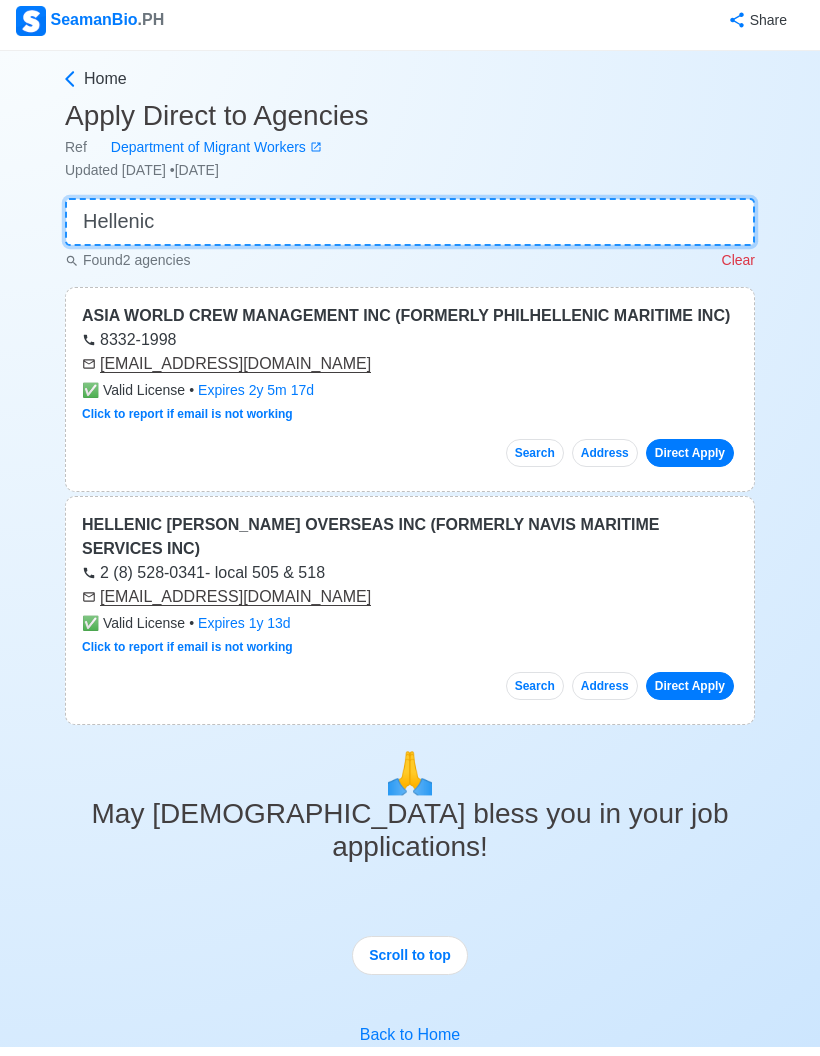 type on "Hellenic" 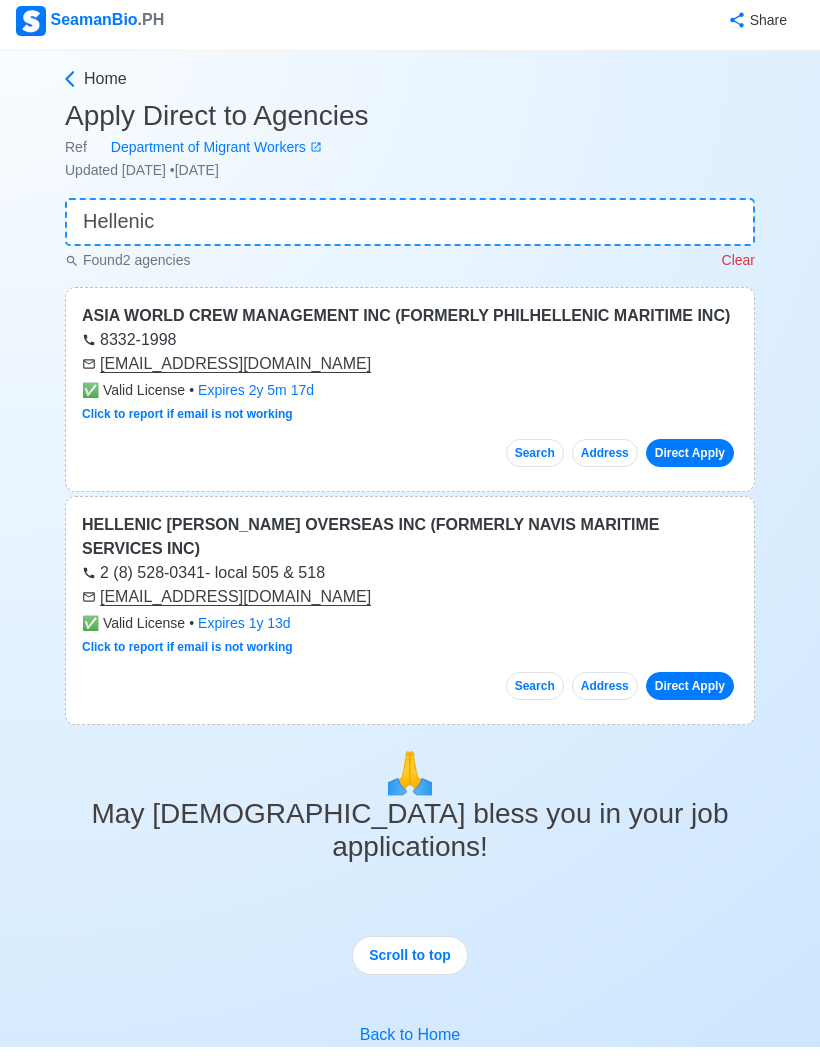 click on "Direct Apply" at bounding box center [690, 695] 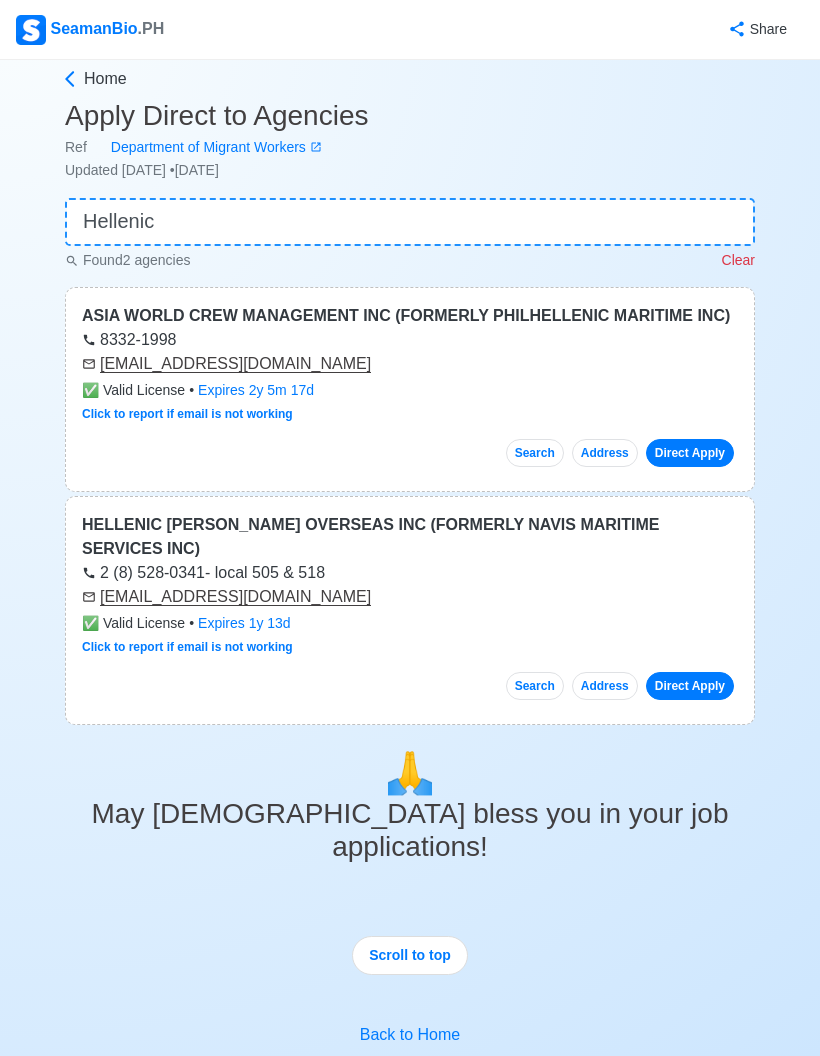 scroll, scrollTop: 89, scrollLeft: 0, axis: vertical 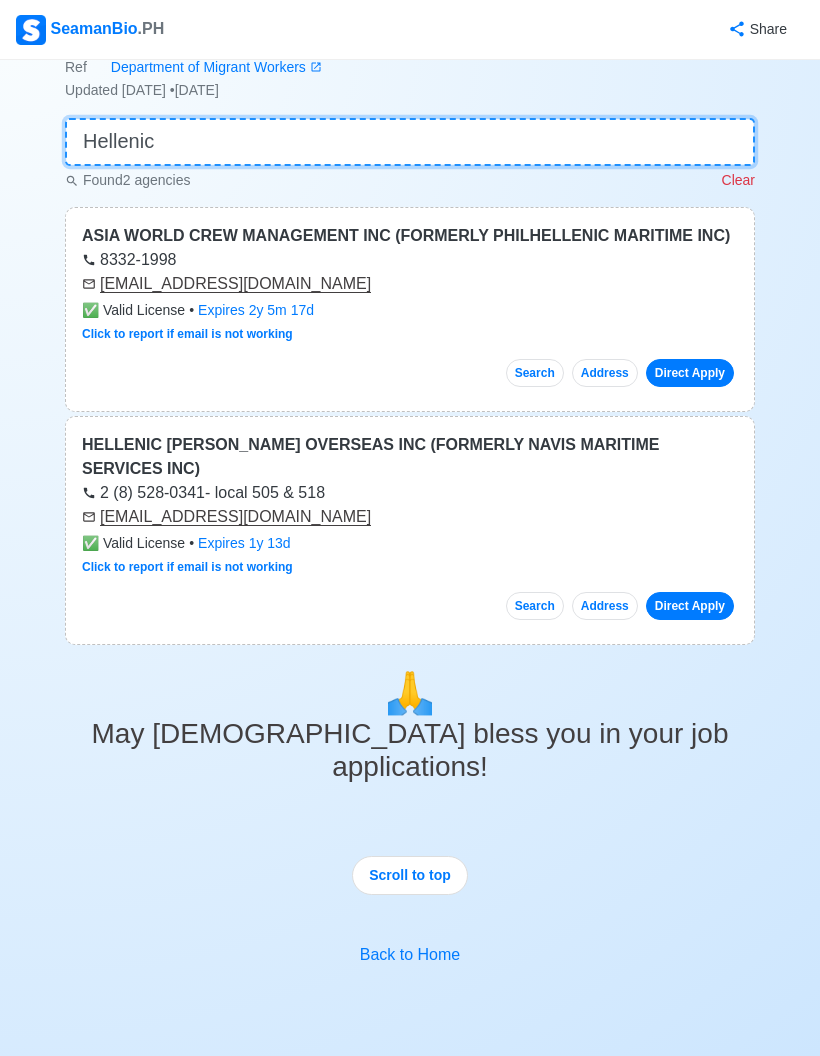 click on "Hellenic" at bounding box center (410, 142) 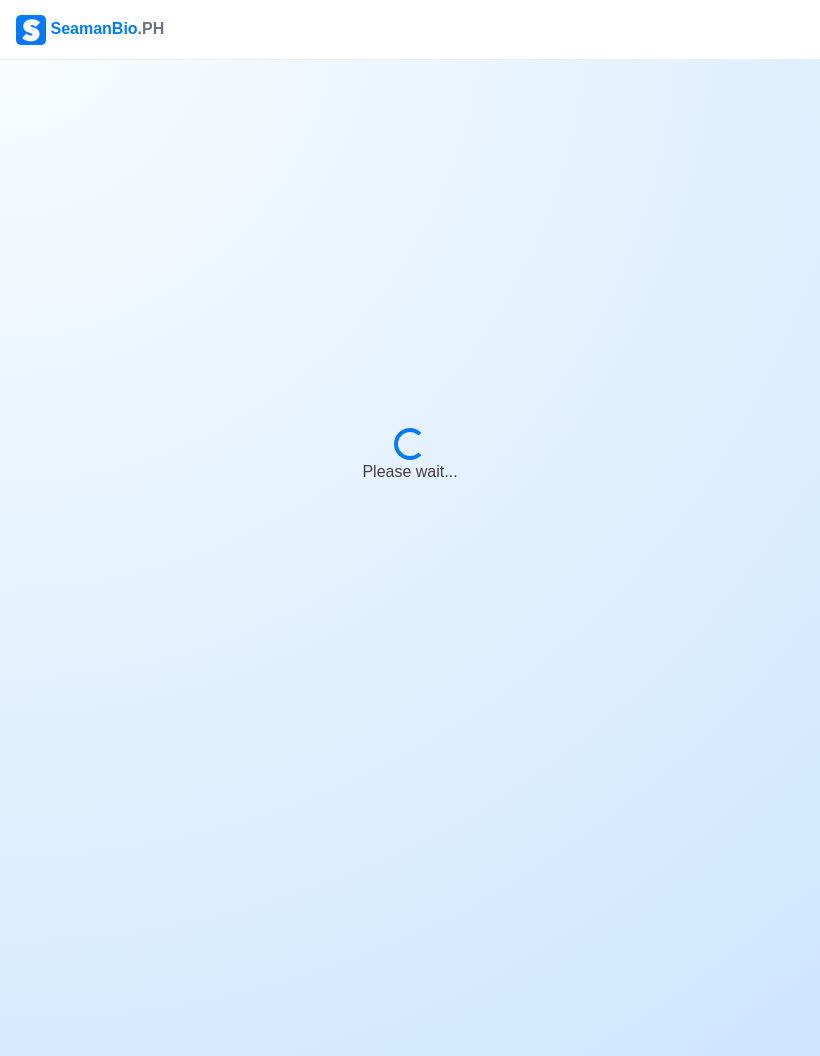 scroll, scrollTop: 0, scrollLeft: 0, axis: both 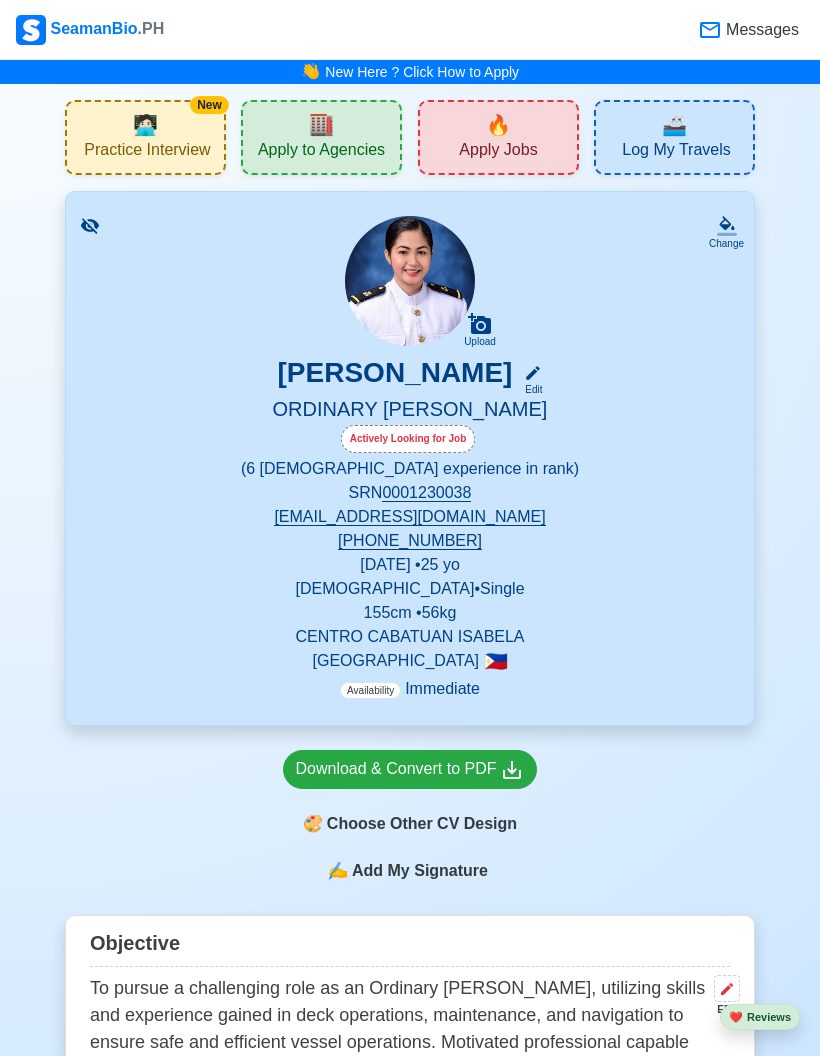 click on "🔥 Apply Jobs" at bounding box center (498, 137) 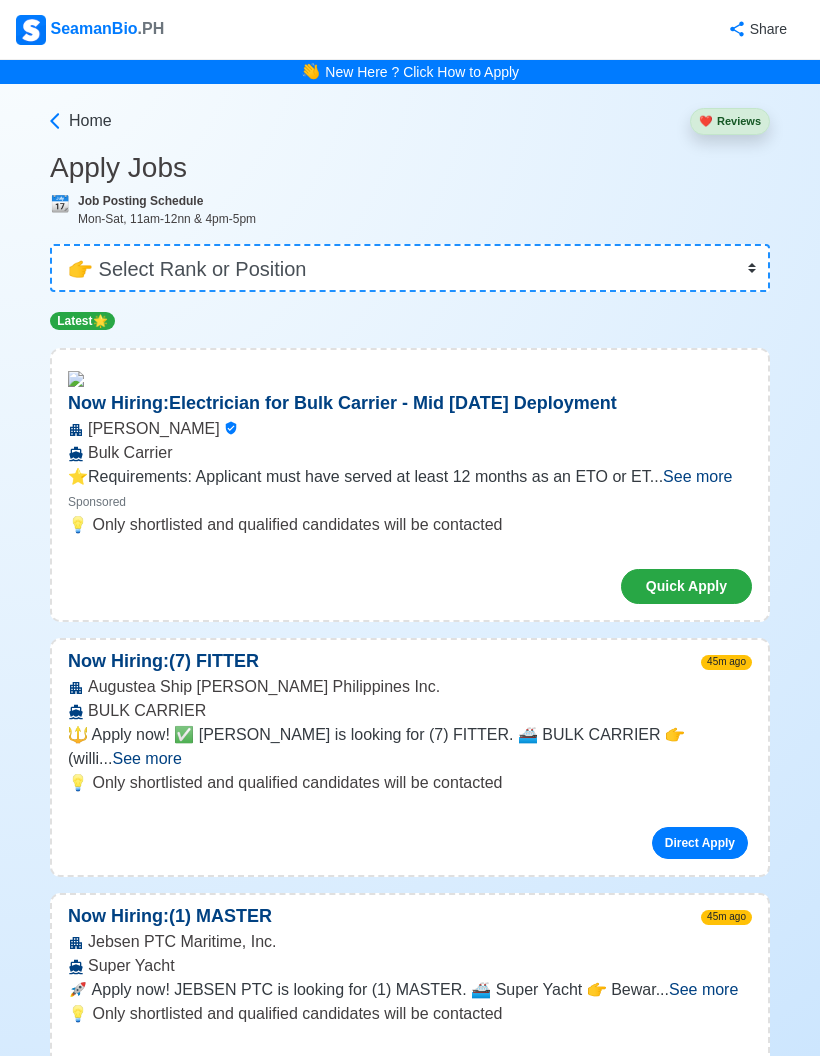 click on "👉 Select Rank or Position Master Chief Officer 2nd Officer 3rd Officer Junior Officer Chief Engineer 2nd Engineer 3rd Engineer 4th Engineer Gas Engineer Junior Engineer 1st Assistant Engineer 2nd Assistant Engineer 3rd Assistant Engineer ETO/ETR Electrician Electrical Engineer Oiler Fitter Welder Chief Cook Chef Cook [PERSON_NAME] Wiper Rigger Ordinary [PERSON_NAME] [PERSON_NAME] Motorman Pumpman Bosun Cadet Reefer Mechanic Operator Repairman Painter Steward Waiter Others" at bounding box center (410, 268) 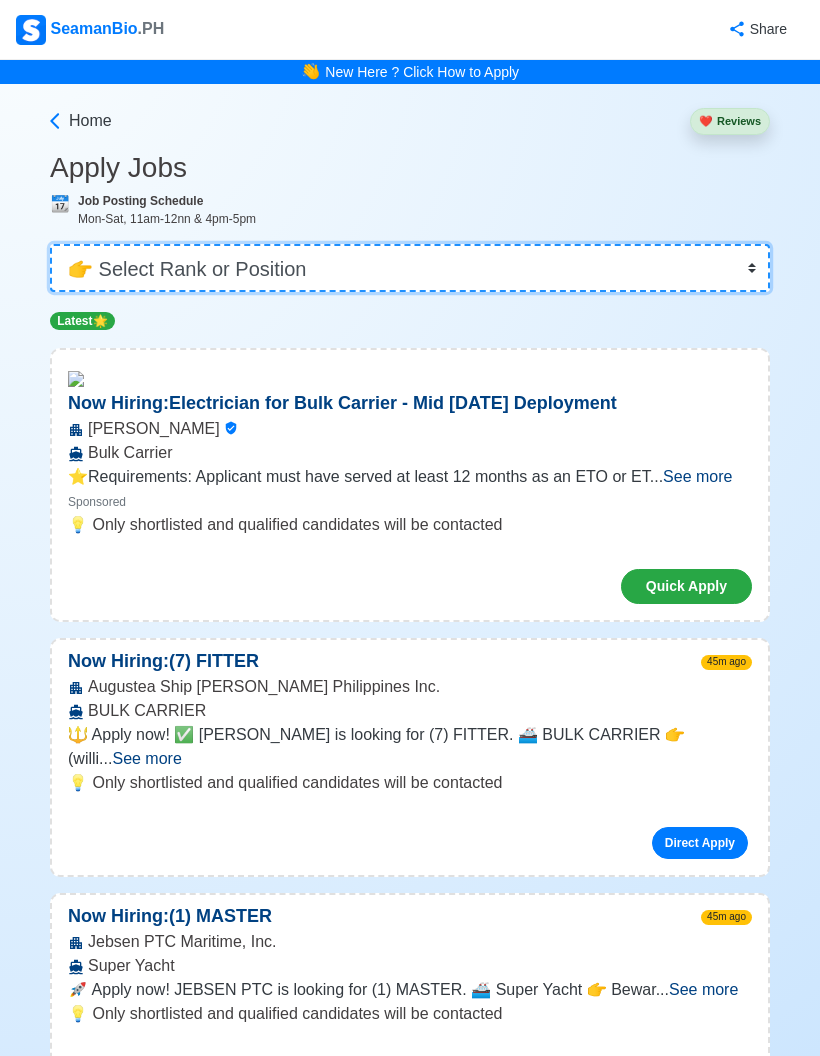 select on "[PERSON_NAME]" 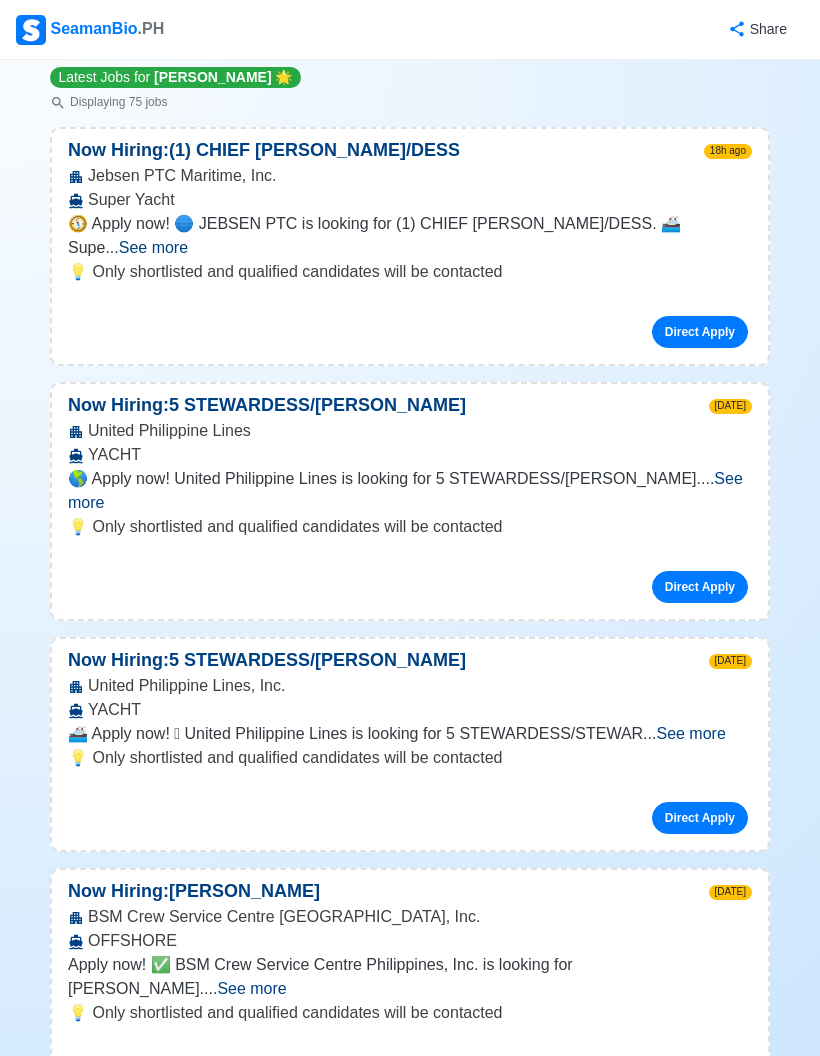 scroll, scrollTop: 256, scrollLeft: 0, axis: vertical 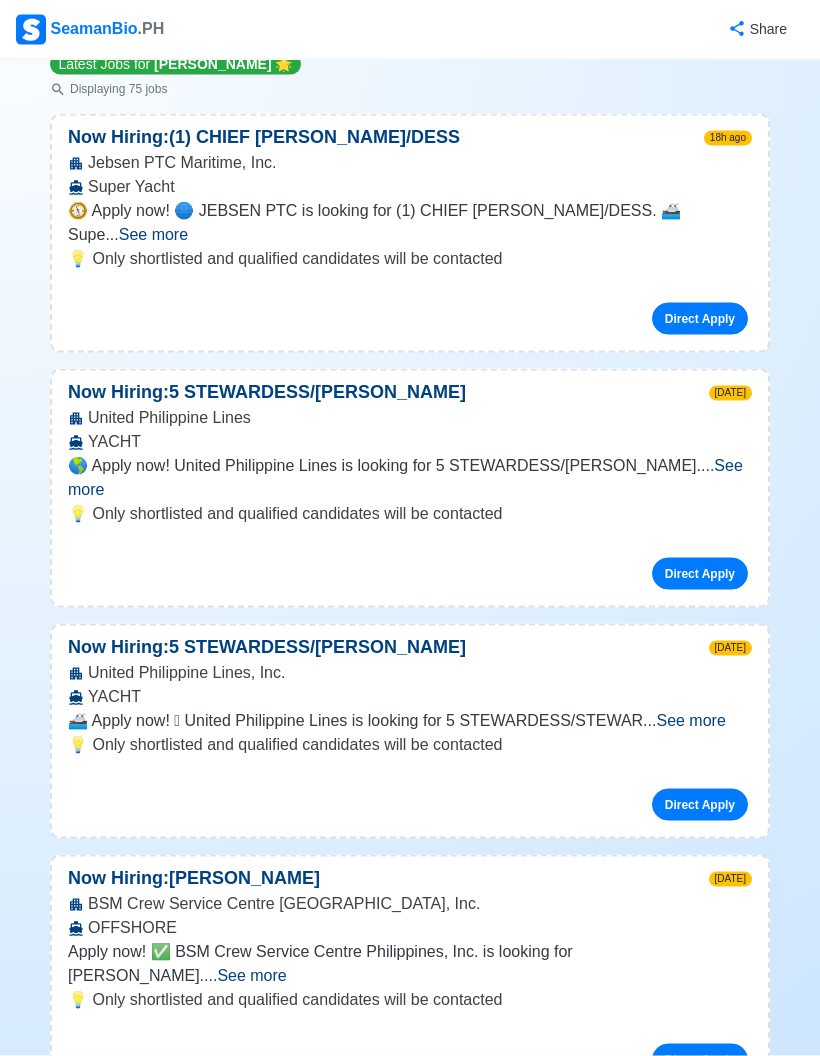 click on "See more" at bounding box center [251, 975] 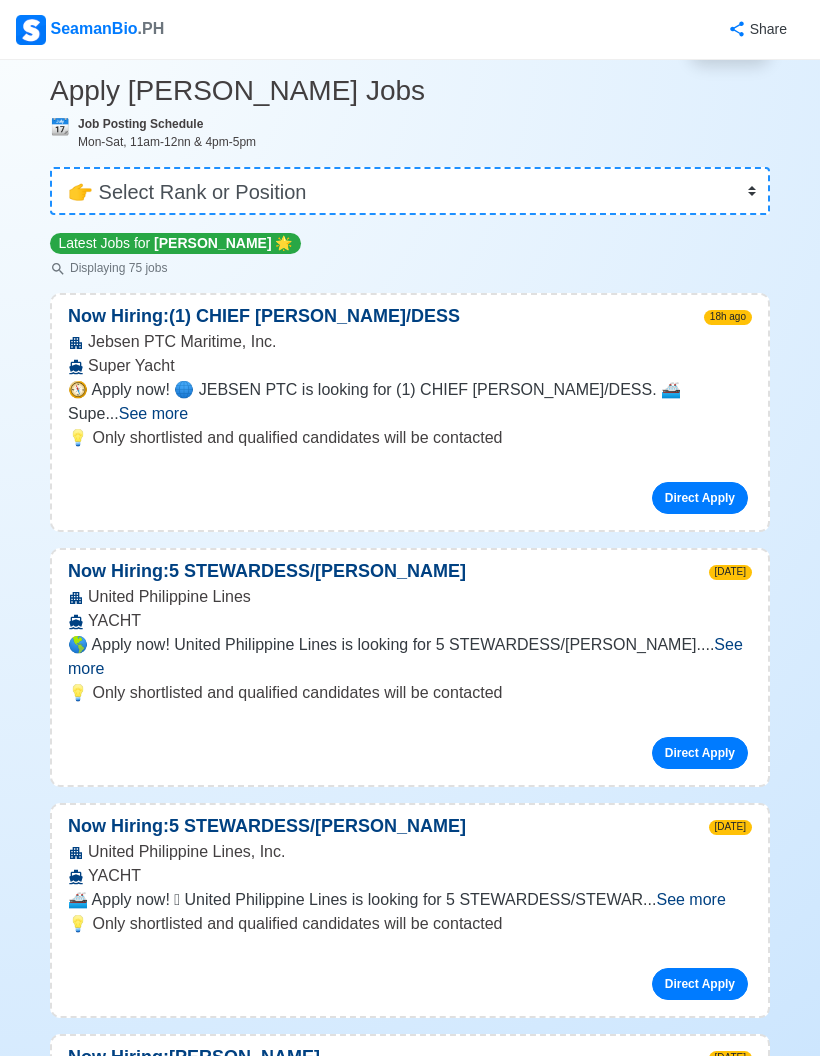 scroll, scrollTop: 0, scrollLeft: 0, axis: both 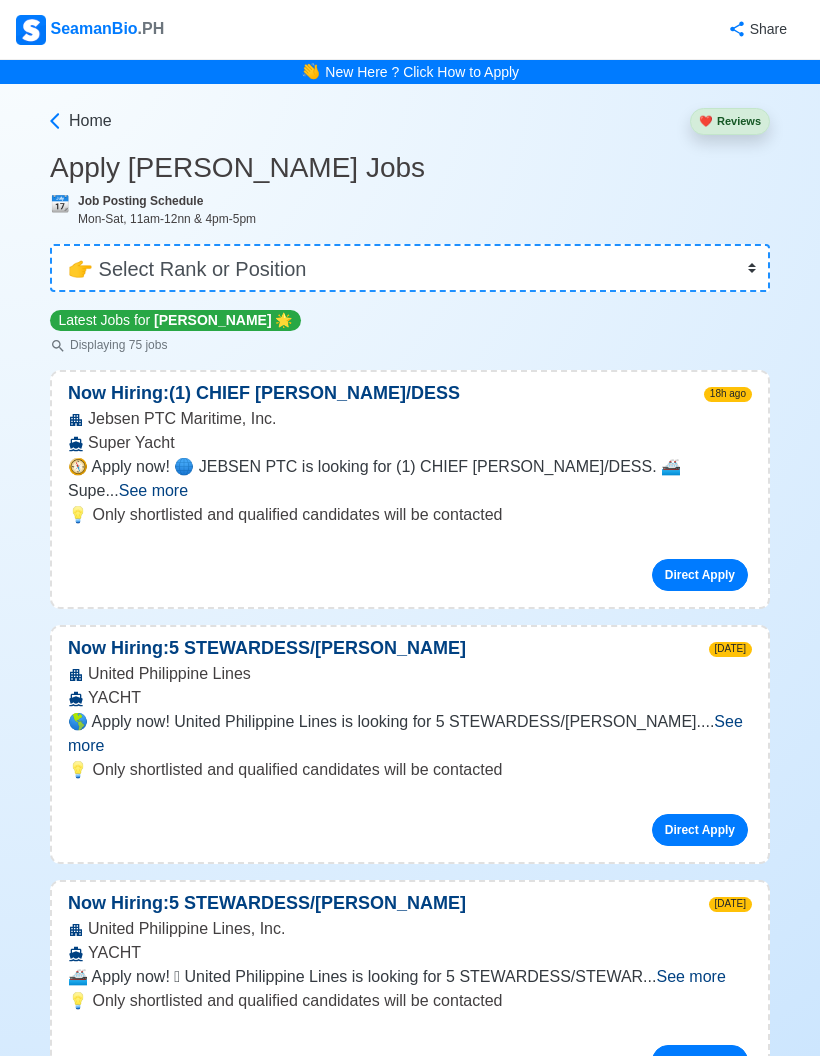 click on "Direct Apply" at bounding box center (700, 830) 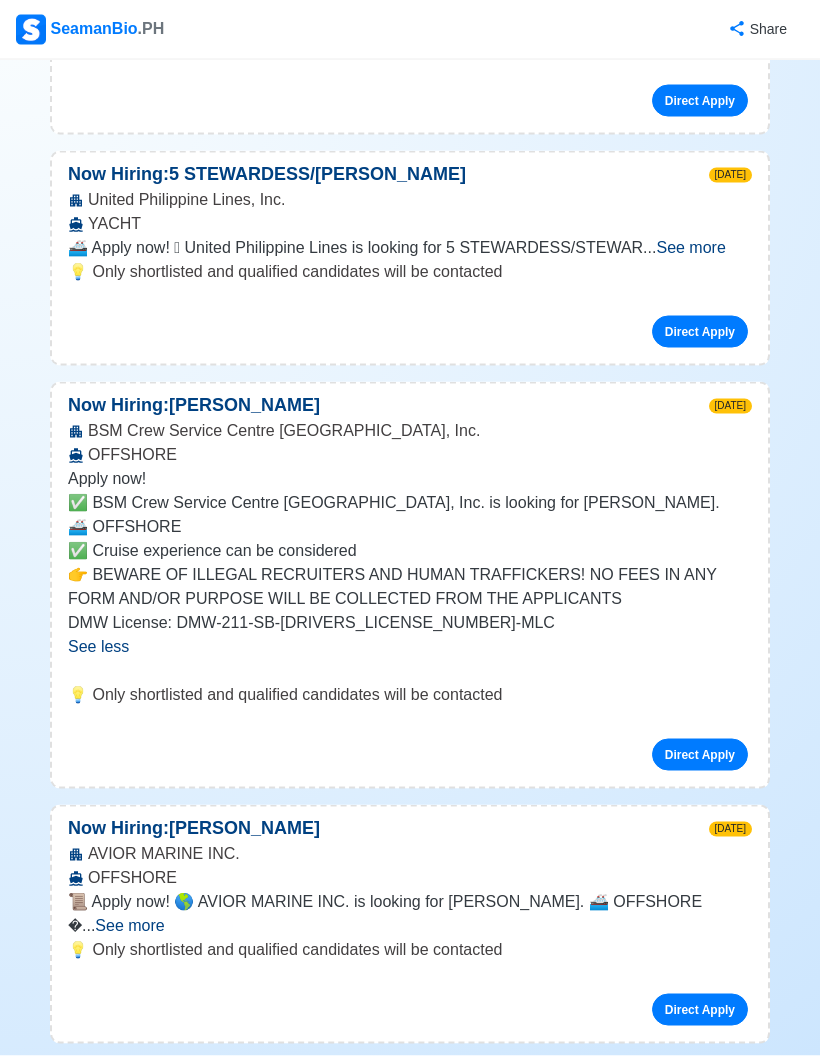 scroll, scrollTop: 738, scrollLeft: 0, axis: vertical 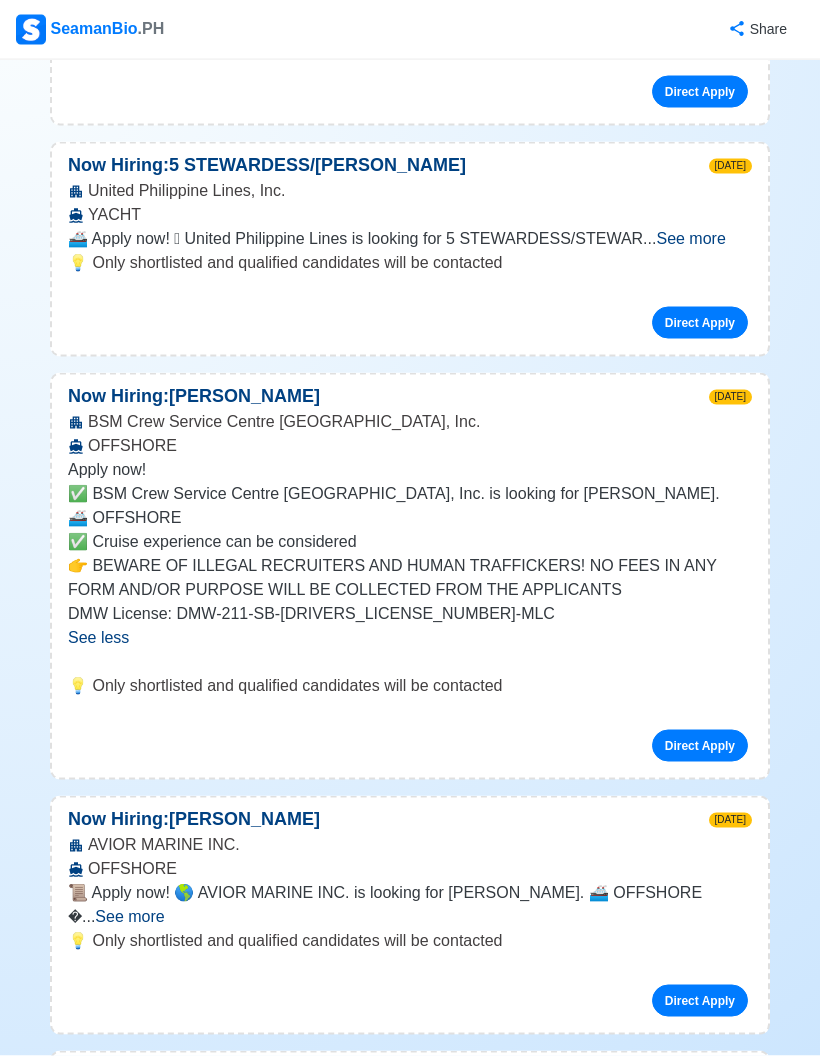click on "Direct Apply" at bounding box center (700, 746) 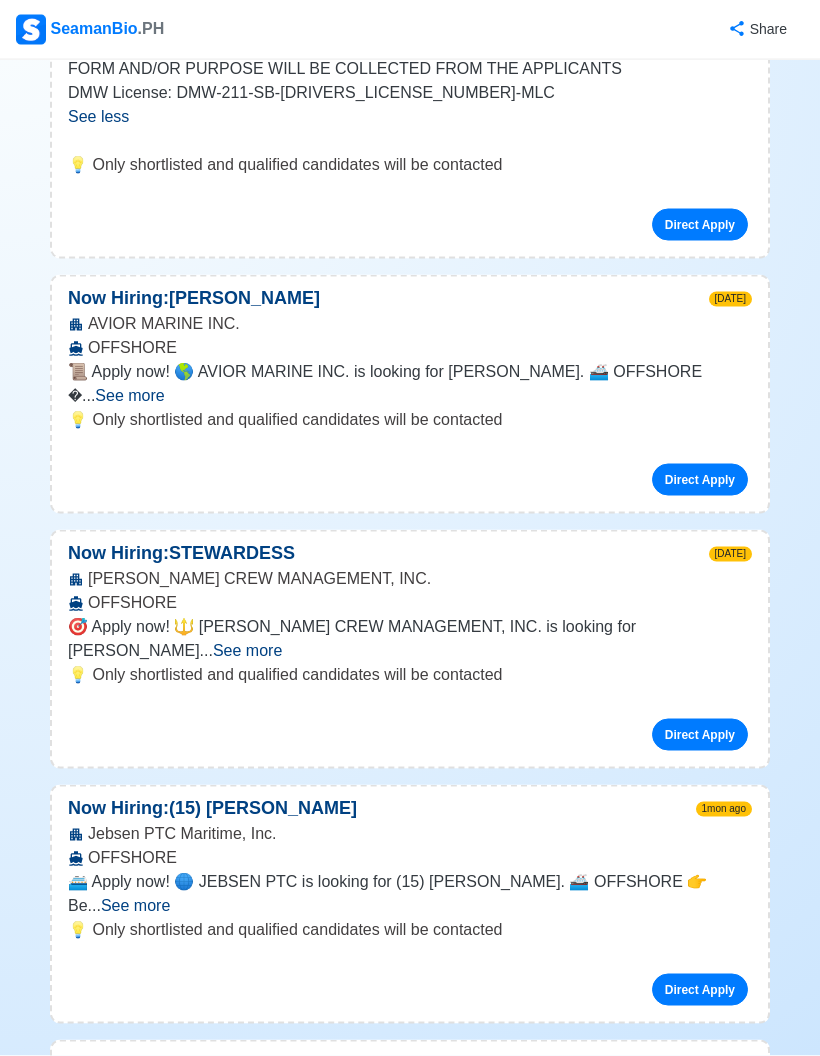 scroll, scrollTop: 1267, scrollLeft: 0, axis: vertical 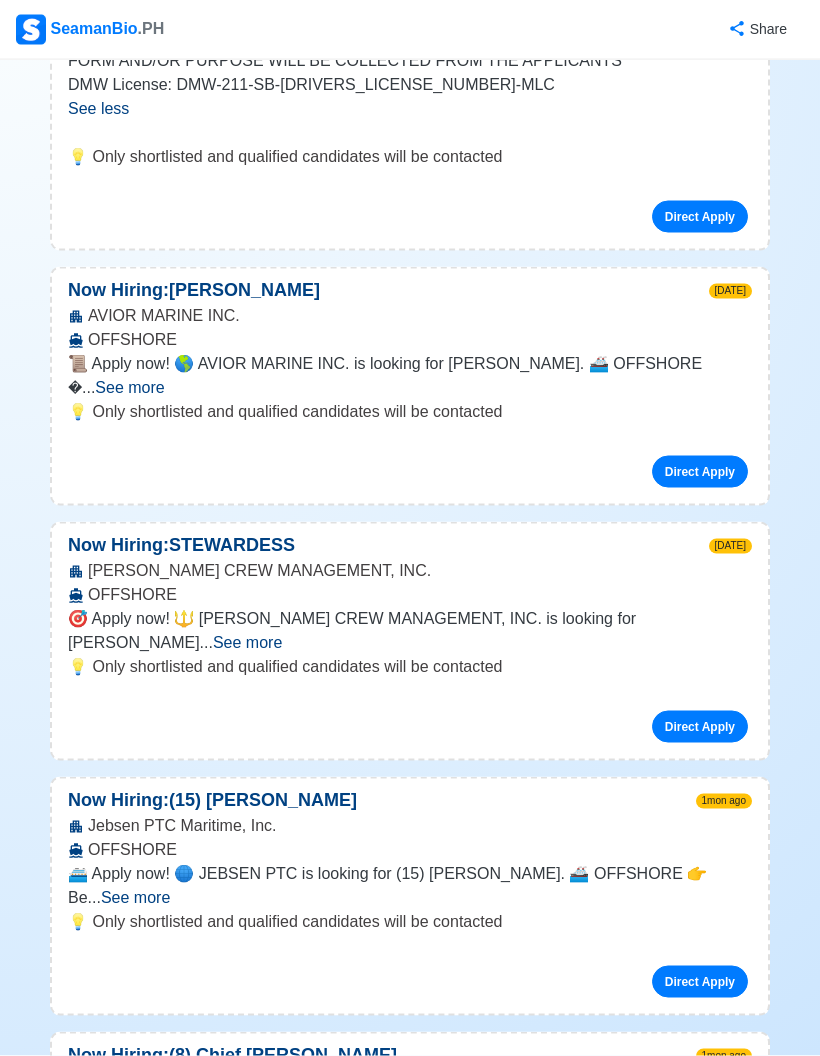 click on "See more" at bounding box center (247, 642) 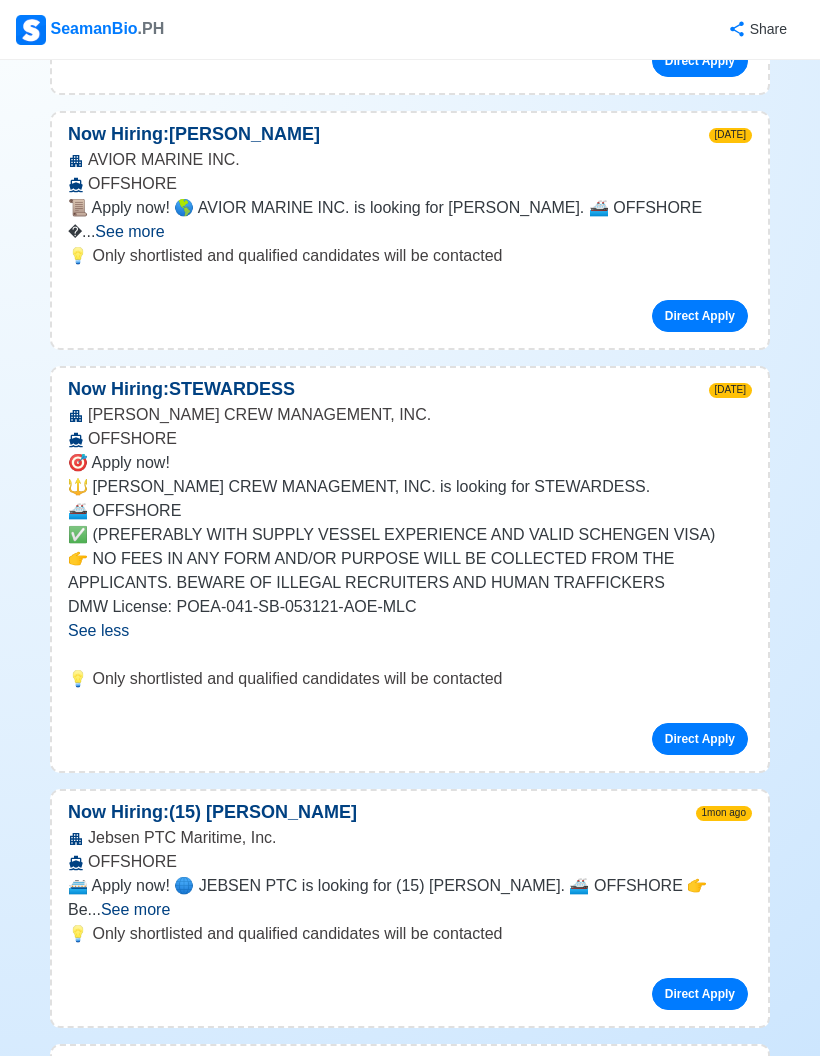 scroll, scrollTop: 1434, scrollLeft: 0, axis: vertical 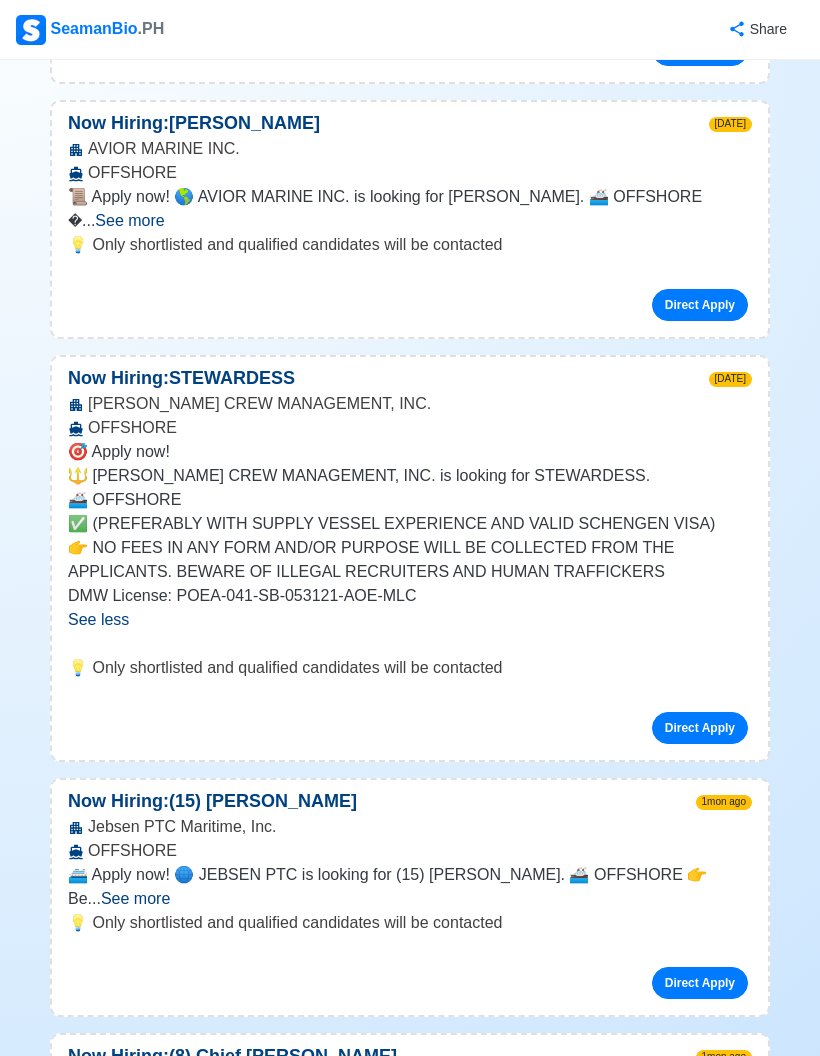 click on "Direct Apply" at bounding box center (700, 728) 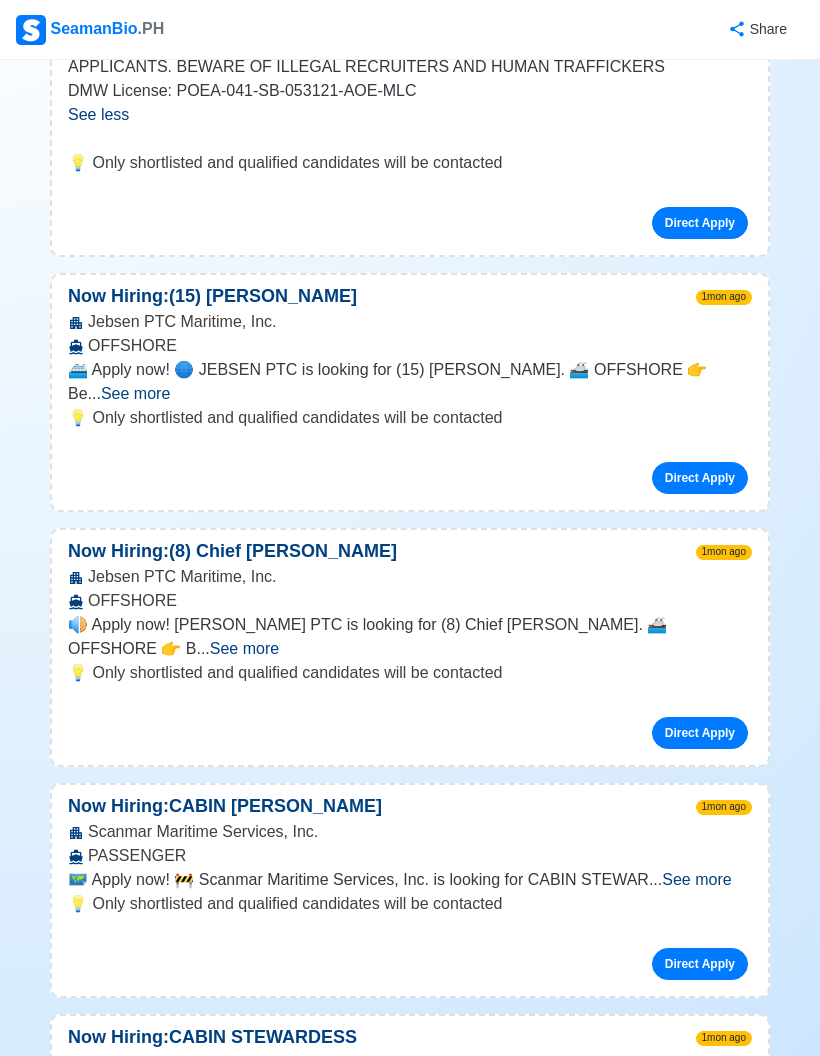 scroll, scrollTop: 1940, scrollLeft: 0, axis: vertical 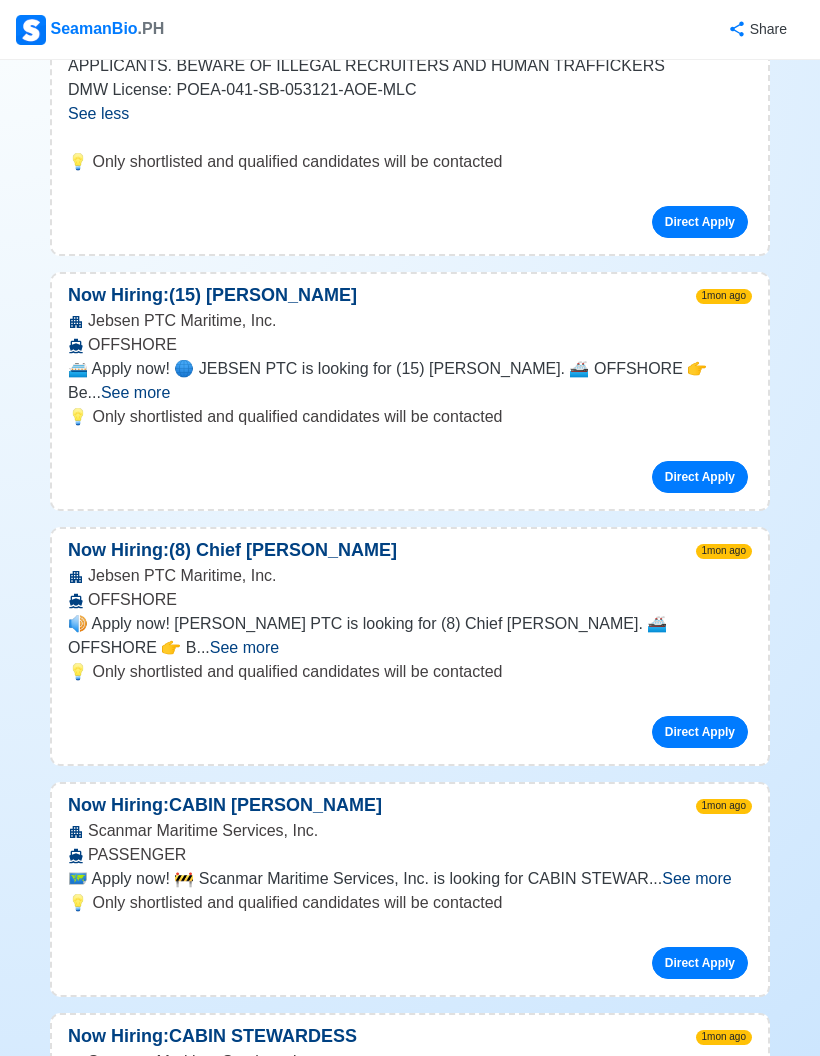 click on "See more" at bounding box center (244, 647) 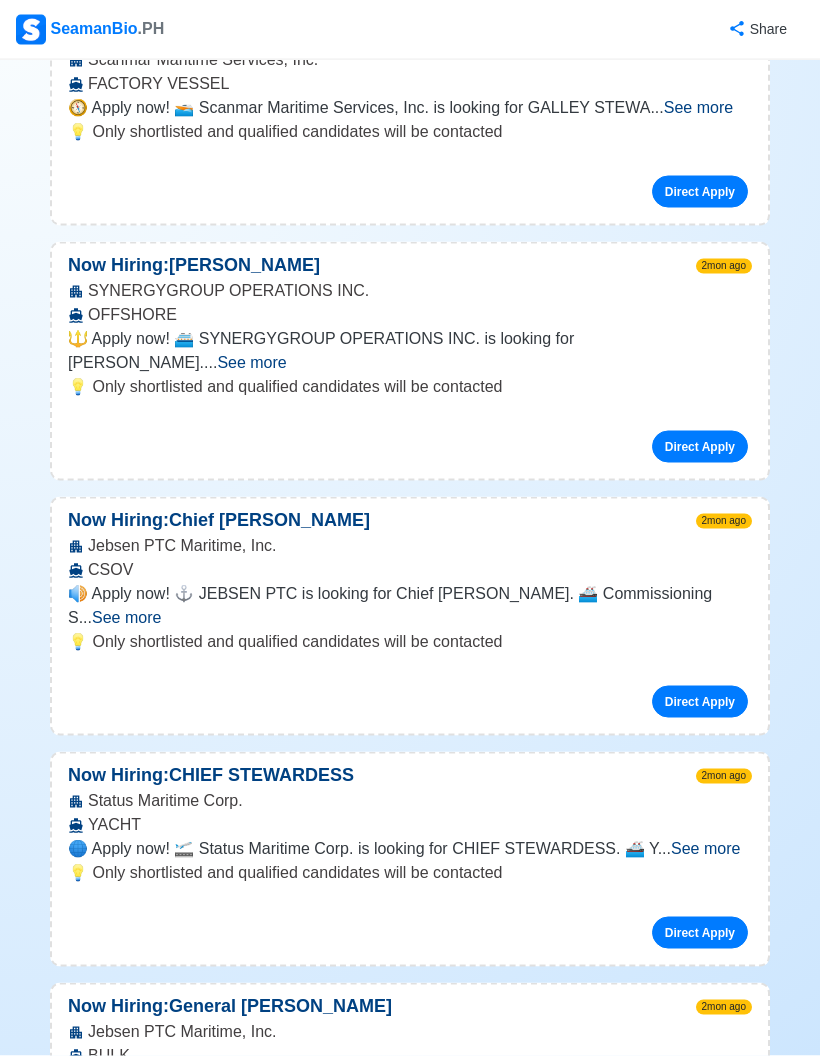 scroll, scrollTop: 3549, scrollLeft: 0, axis: vertical 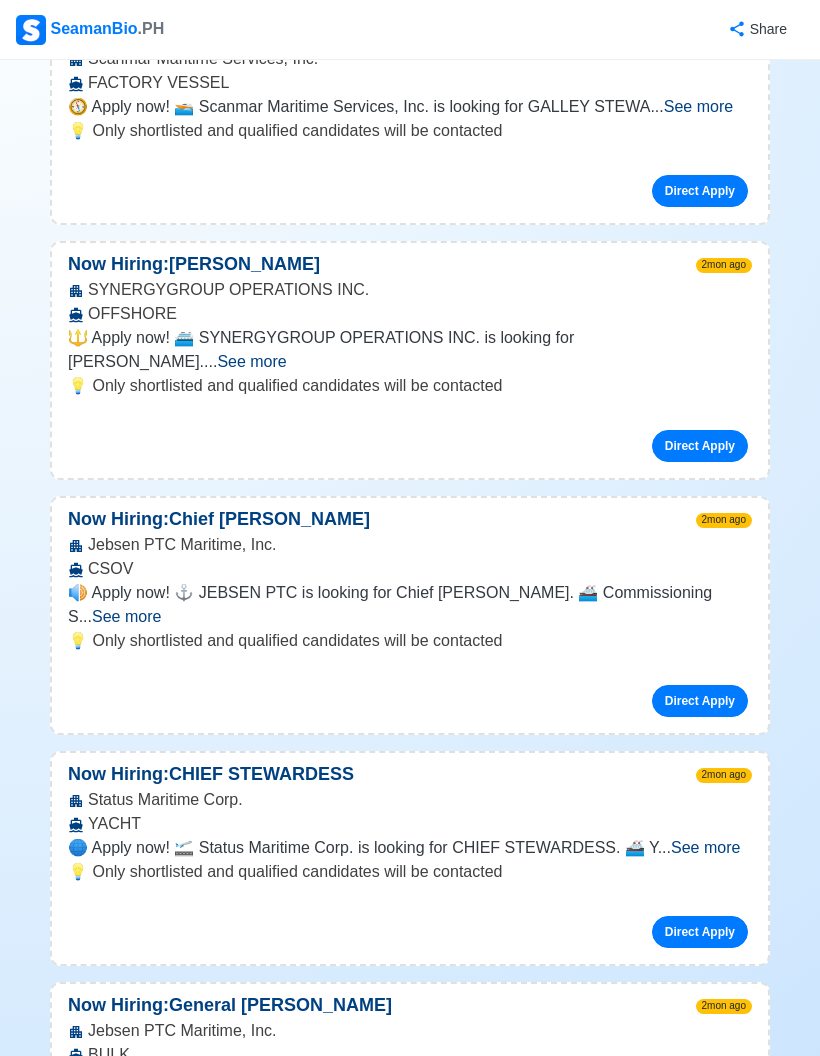 click on "Status Maritime Corp.   YACHT" at bounding box center [410, 812] 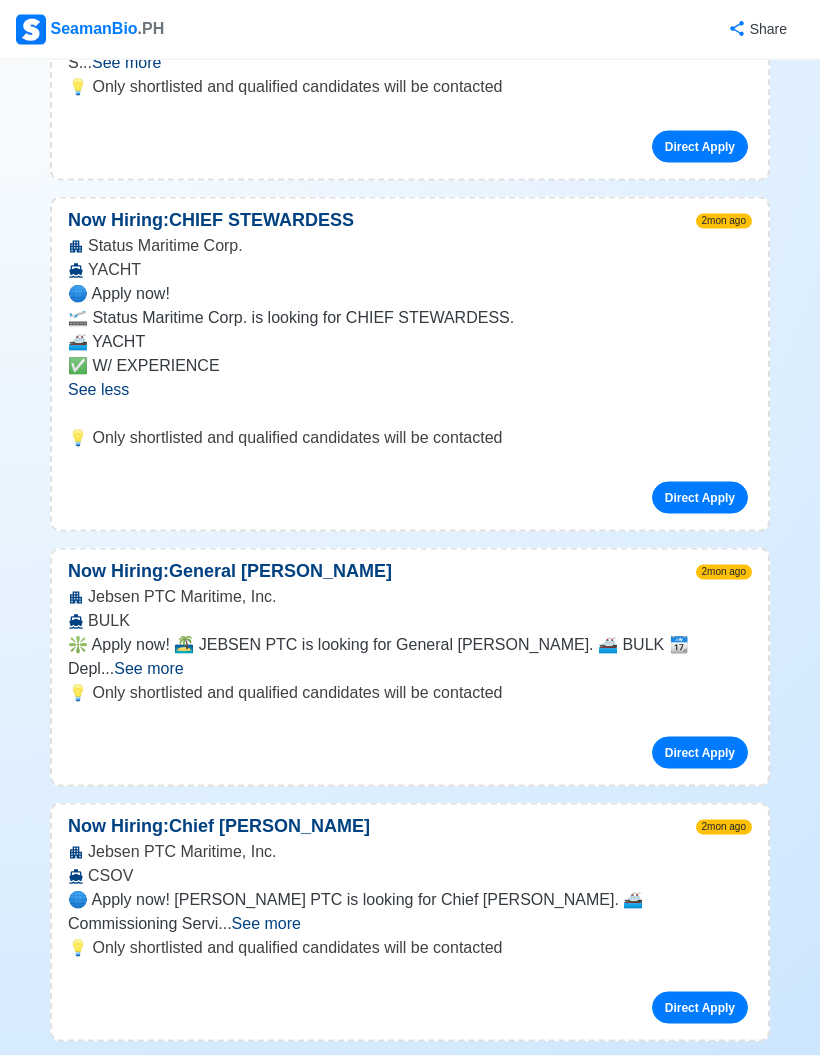 scroll, scrollTop: 4233, scrollLeft: 0, axis: vertical 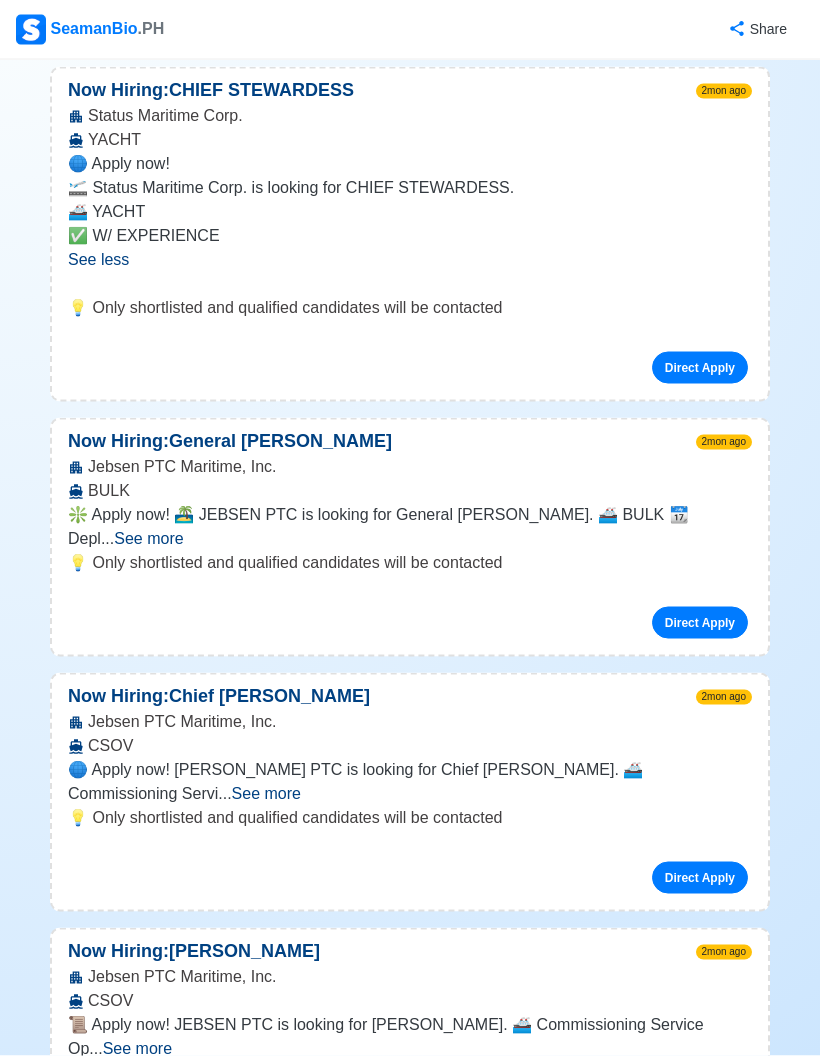 click on "See more" at bounding box center [137, 1048] 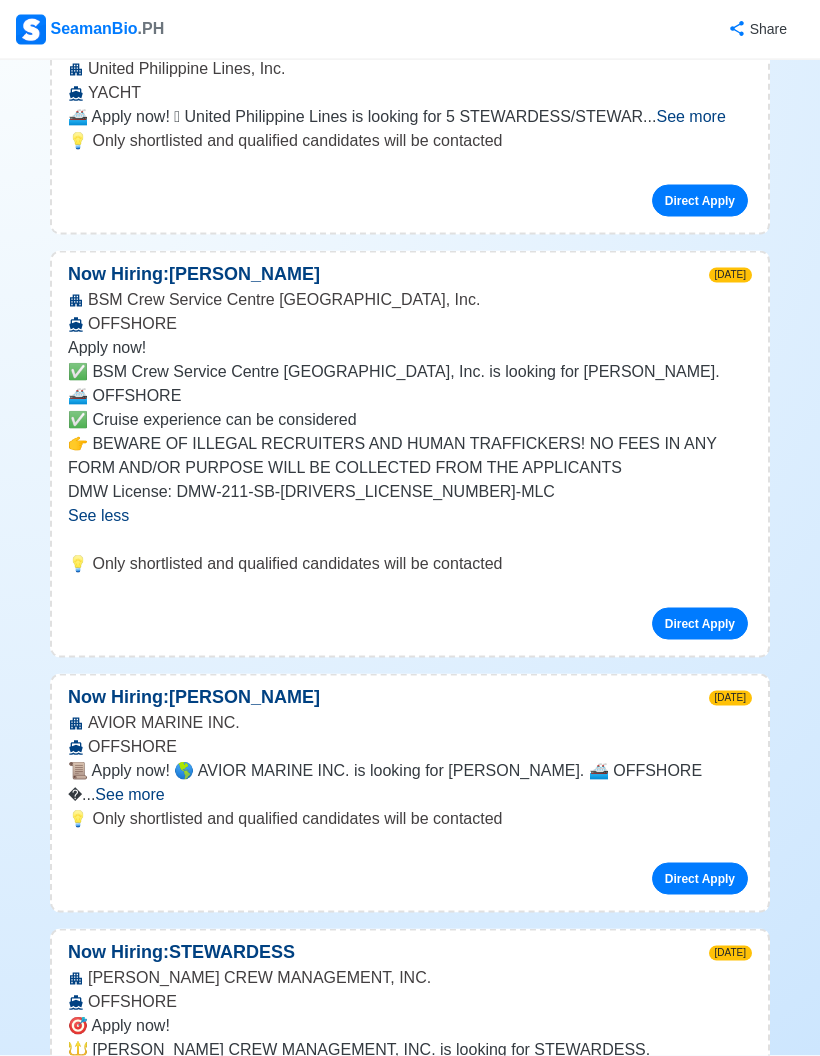 scroll, scrollTop: 0, scrollLeft: 0, axis: both 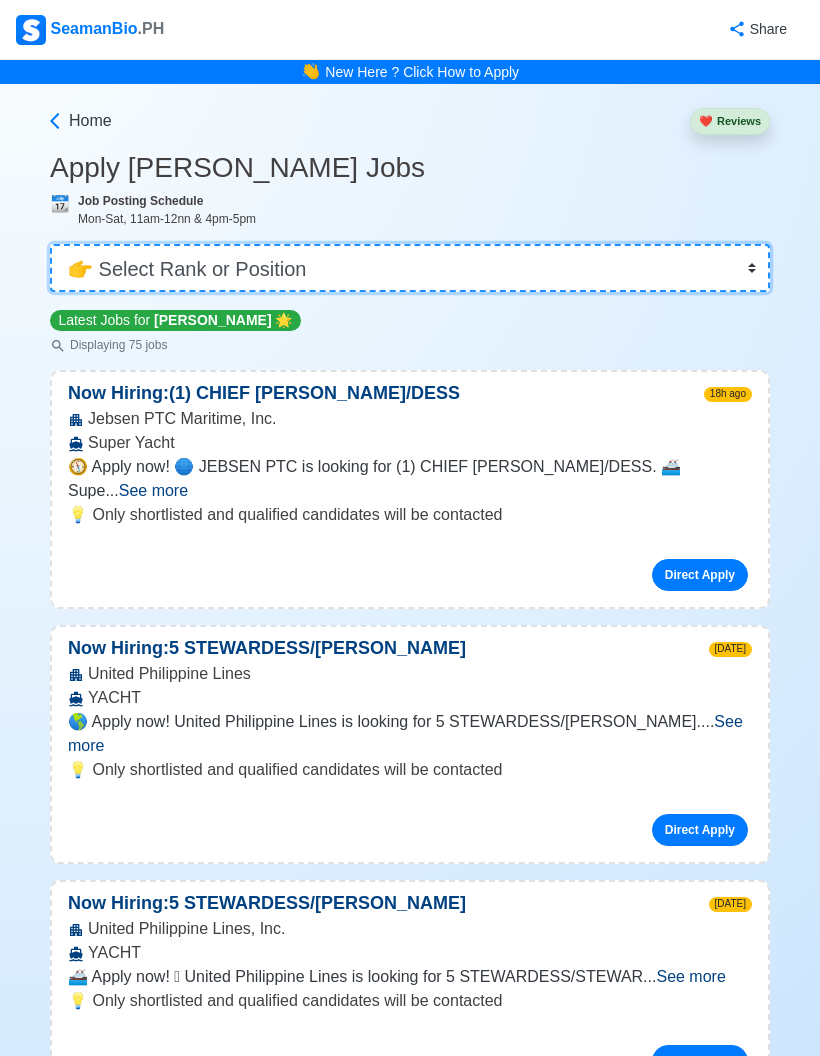 click on "👉 Select Rank or Position Master Chief Officer 2nd Officer 3rd Officer Junior Officer Chief Engineer 2nd Engineer 3rd Engineer 4th Engineer Gas Engineer Junior Engineer 1st Assistant Engineer 2nd Assistant Engineer 3rd Assistant Engineer ETO/ETR Electrician Electrical Engineer Oiler Fitter Welder Chief Cook Chef Cook [PERSON_NAME] Wiper Rigger Ordinary [PERSON_NAME] [PERSON_NAME] Motorman Pumpman Bosun Cadet Reefer Mechanic Operator Repairman Painter Steward Waiter Others" at bounding box center (410, 268) 